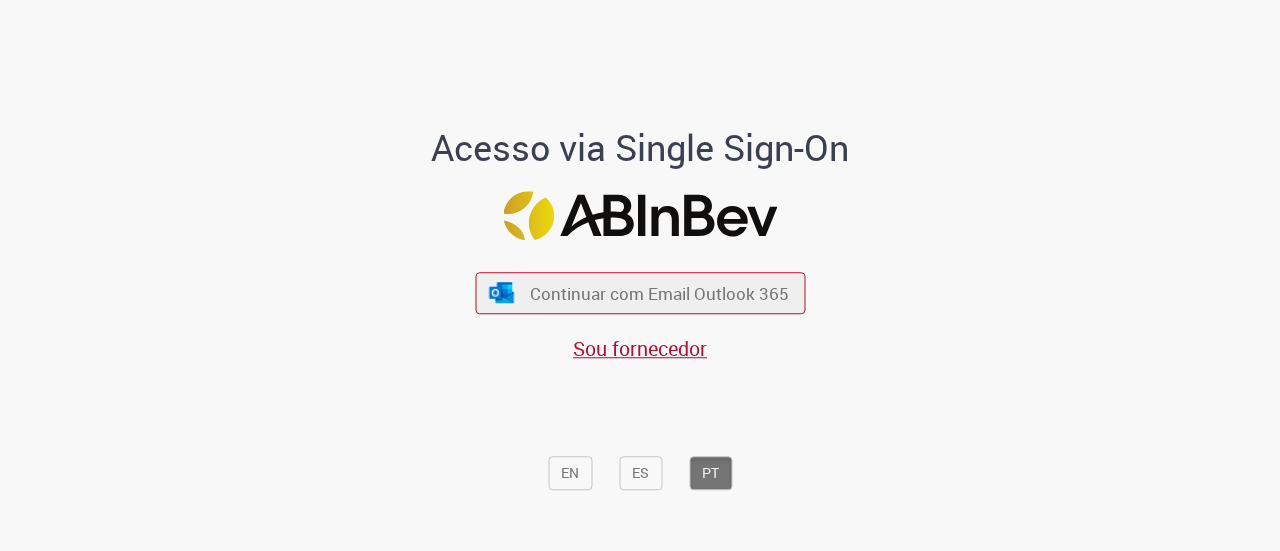 scroll, scrollTop: 0, scrollLeft: 0, axis: both 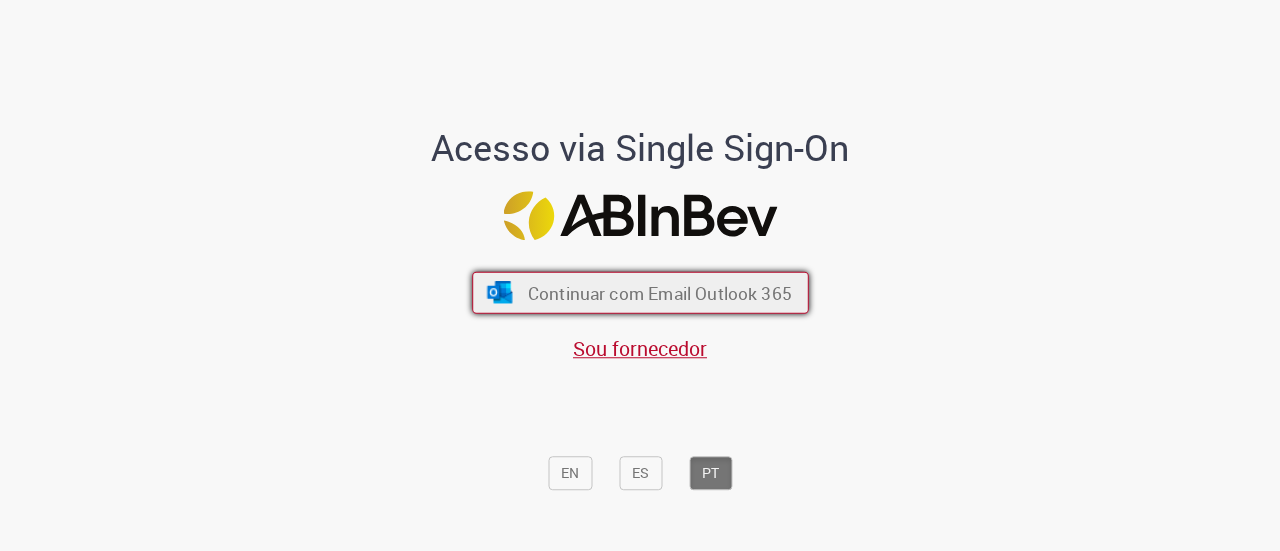 click on "Continuar com Email Outlook 365" at bounding box center (659, 292) 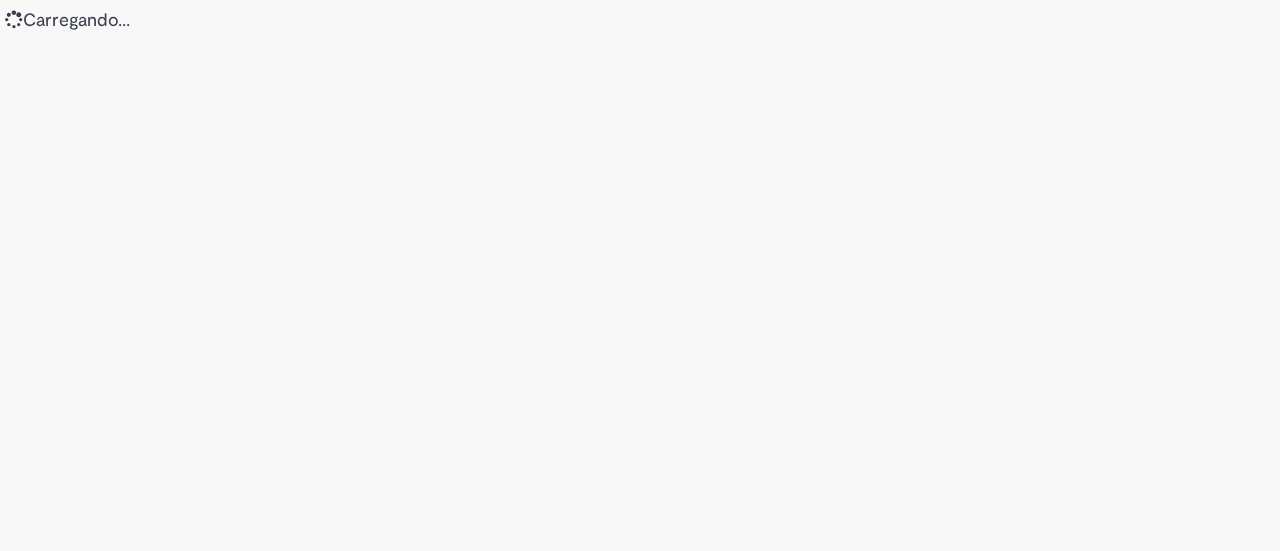 scroll, scrollTop: 0, scrollLeft: 0, axis: both 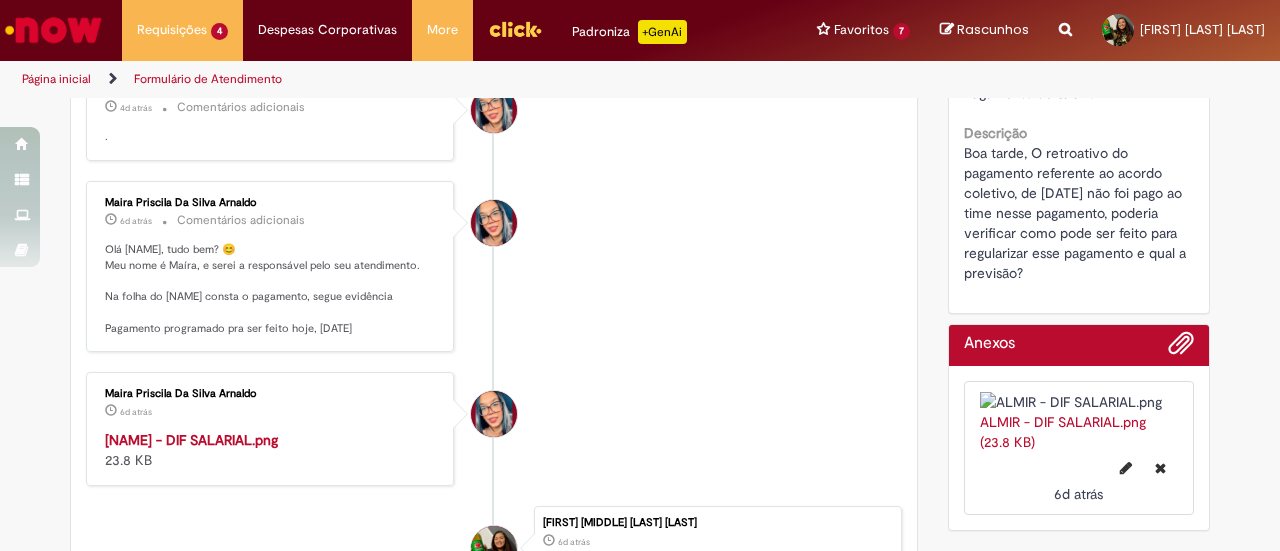 click at bounding box center [271, 430] 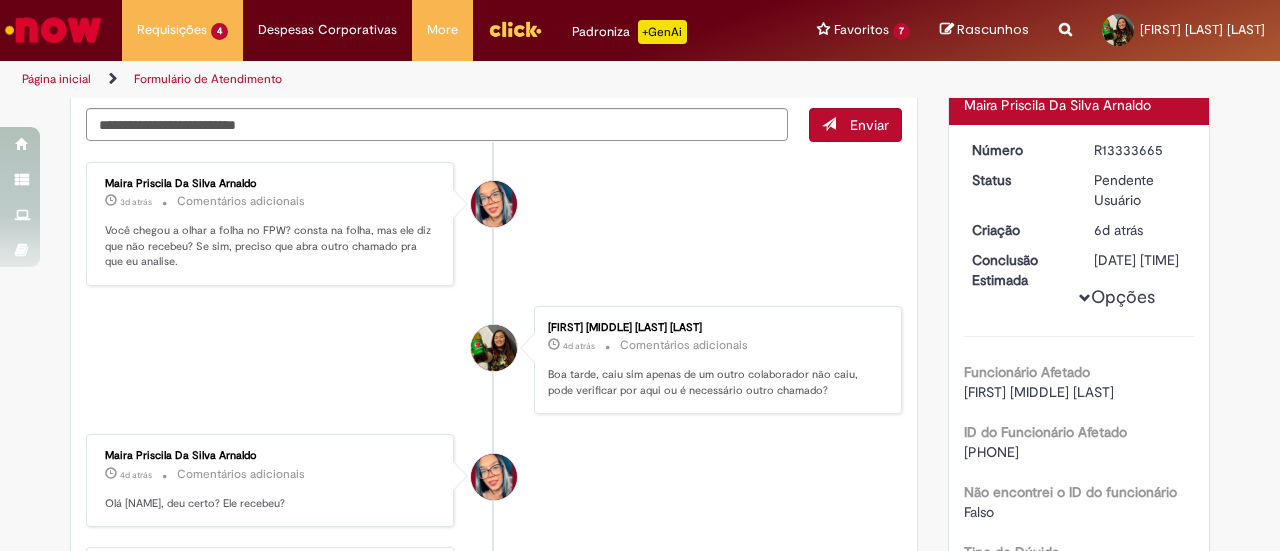 scroll, scrollTop: 0, scrollLeft: 0, axis: both 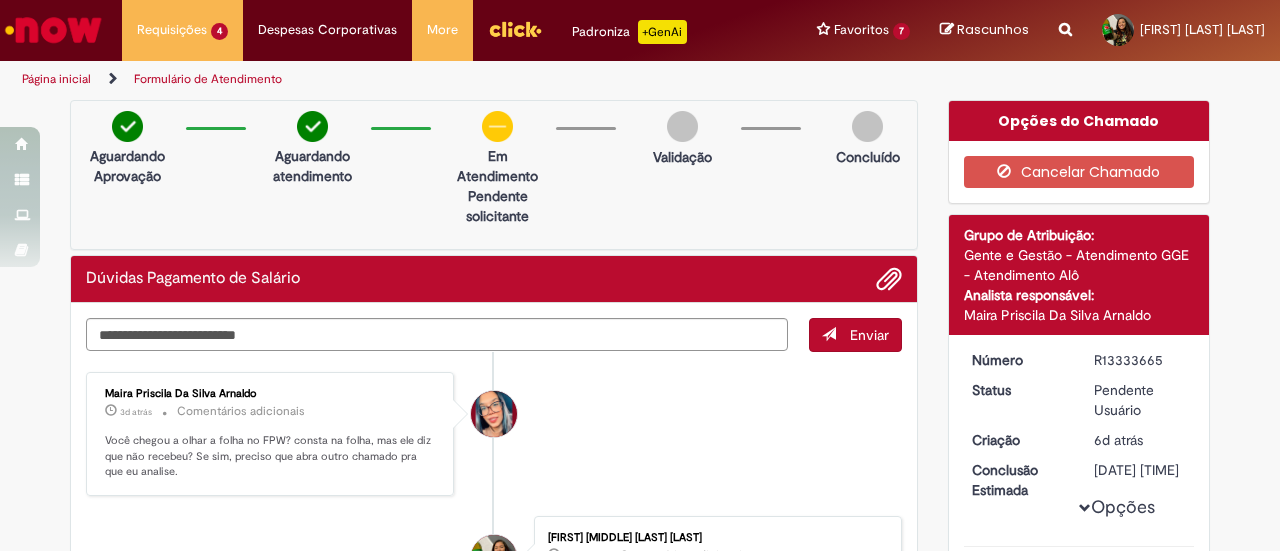 click at bounding box center [53, 30] 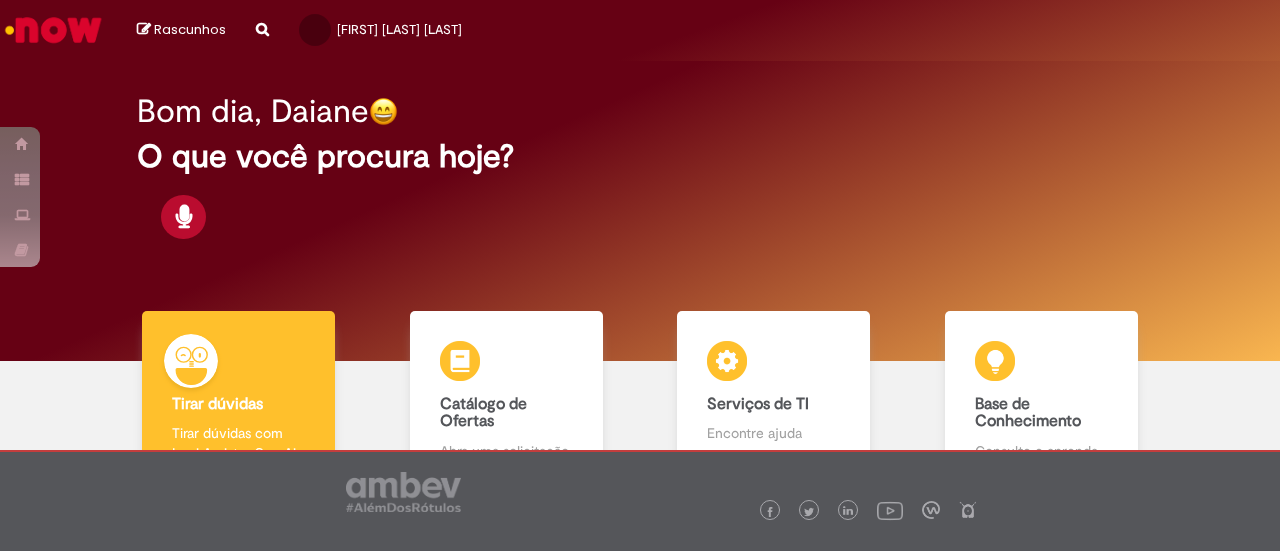 scroll, scrollTop: 0, scrollLeft: 0, axis: both 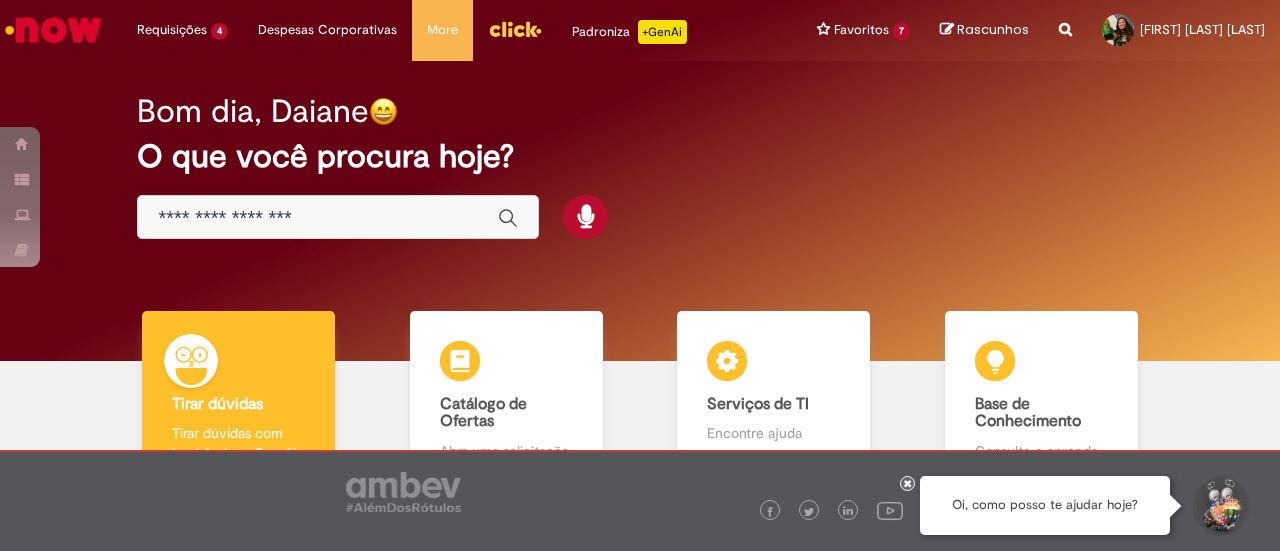 click at bounding box center [318, 218] 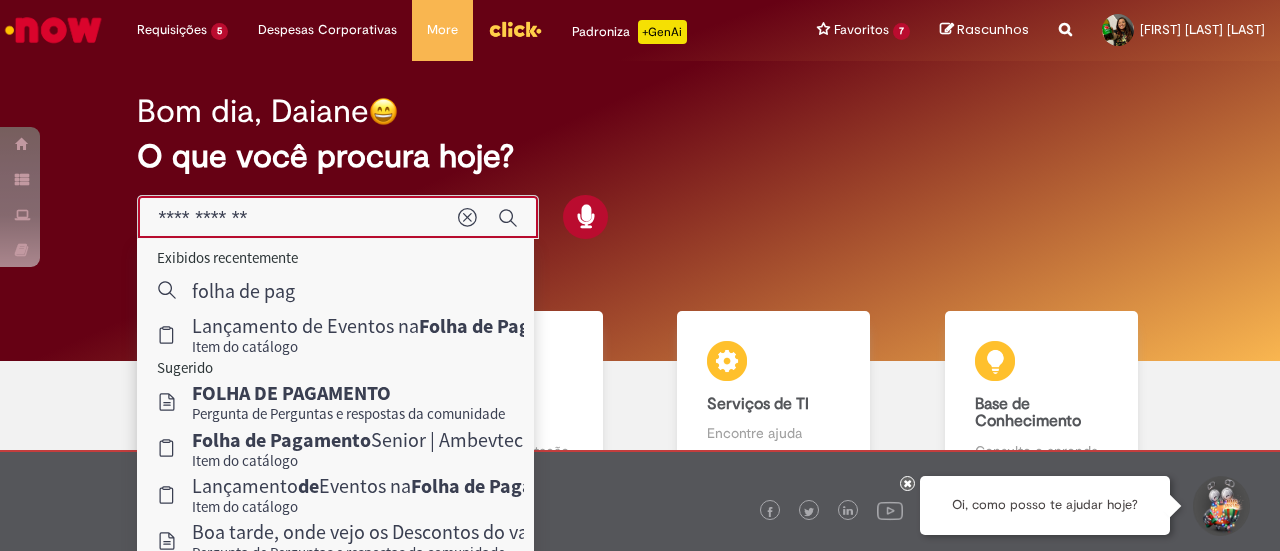 drag, startPoint x: 292, startPoint y: 222, endPoint x: 132, endPoint y: 207, distance: 160.70158 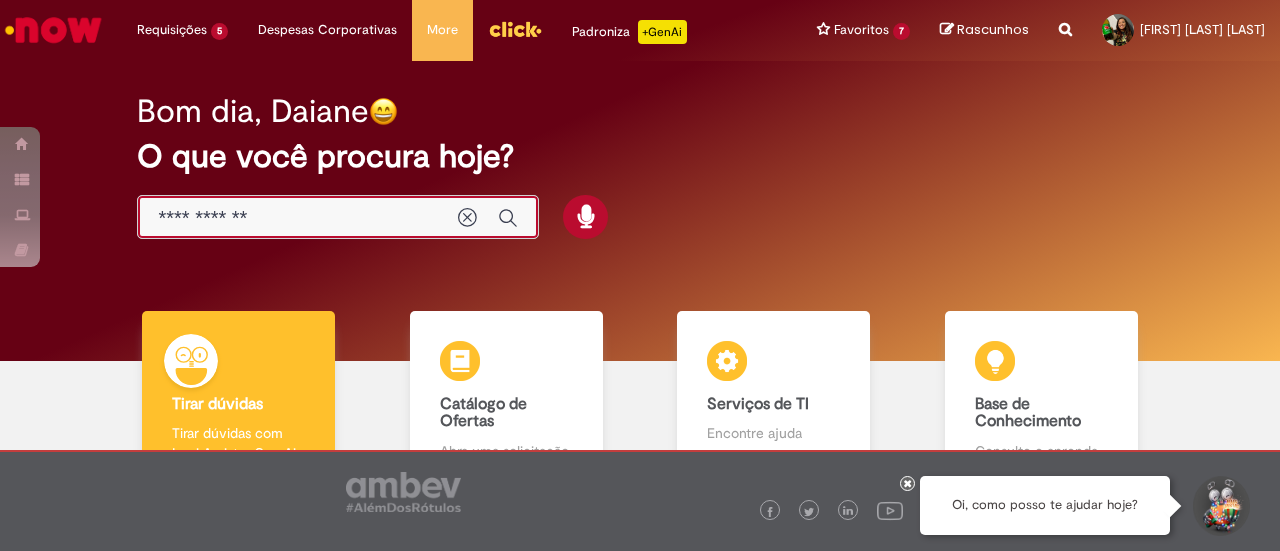 type on "*" 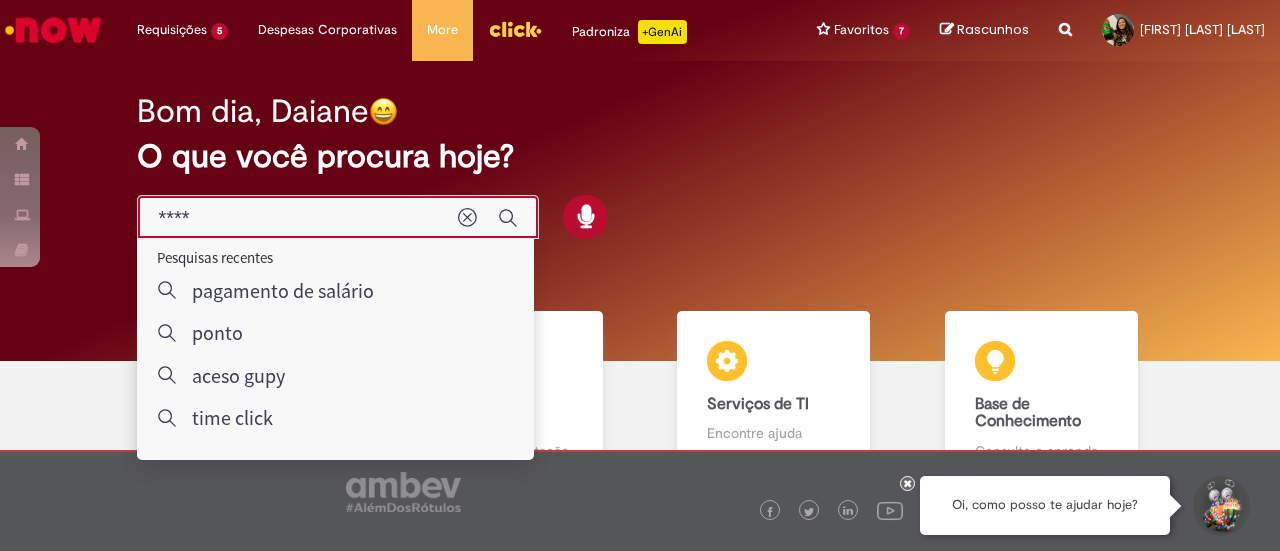 type on "****" 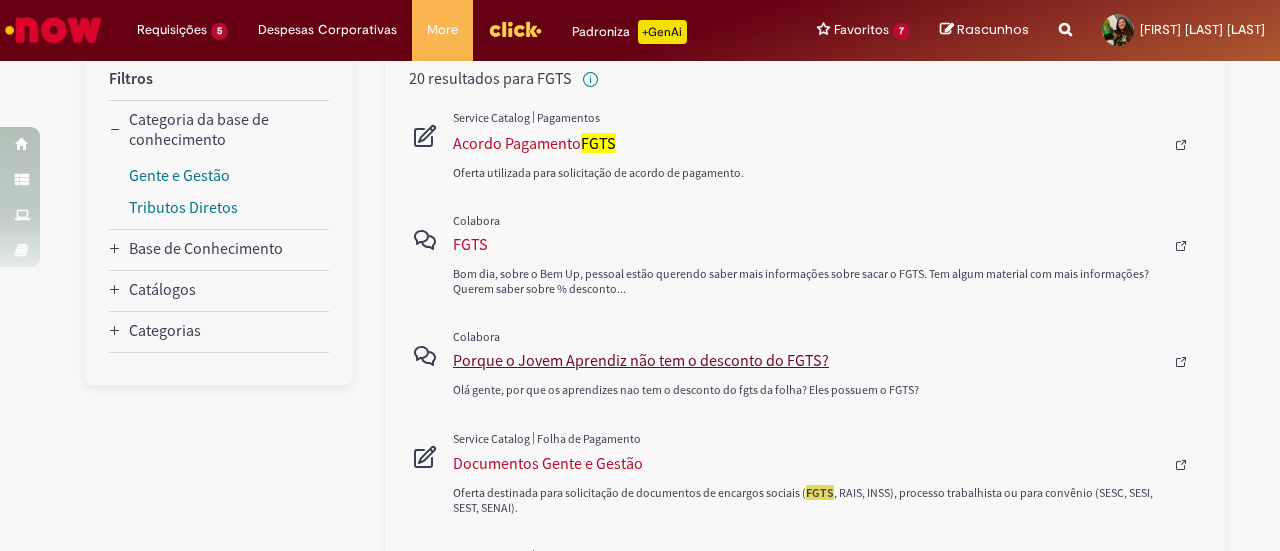 scroll, scrollTop: 249, scrollLeft: 0, axis: vertical 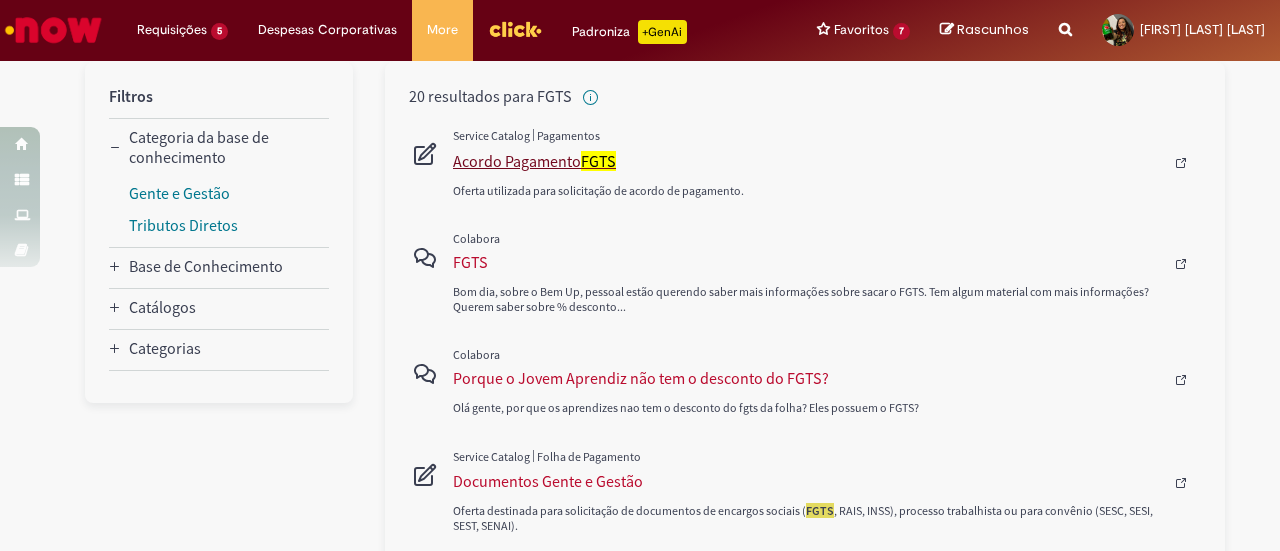 click on "Acordo Pagamento  FGTS" at bounding box center (808, 161) 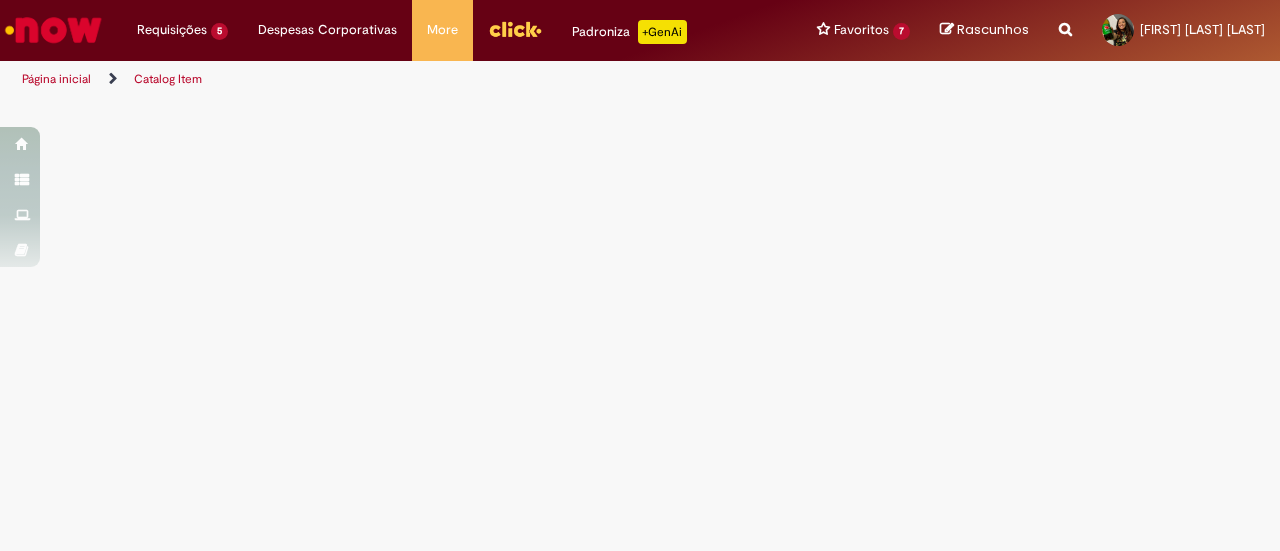 scroll, scrollTop: 0, scrollLeft: 0, axis: both 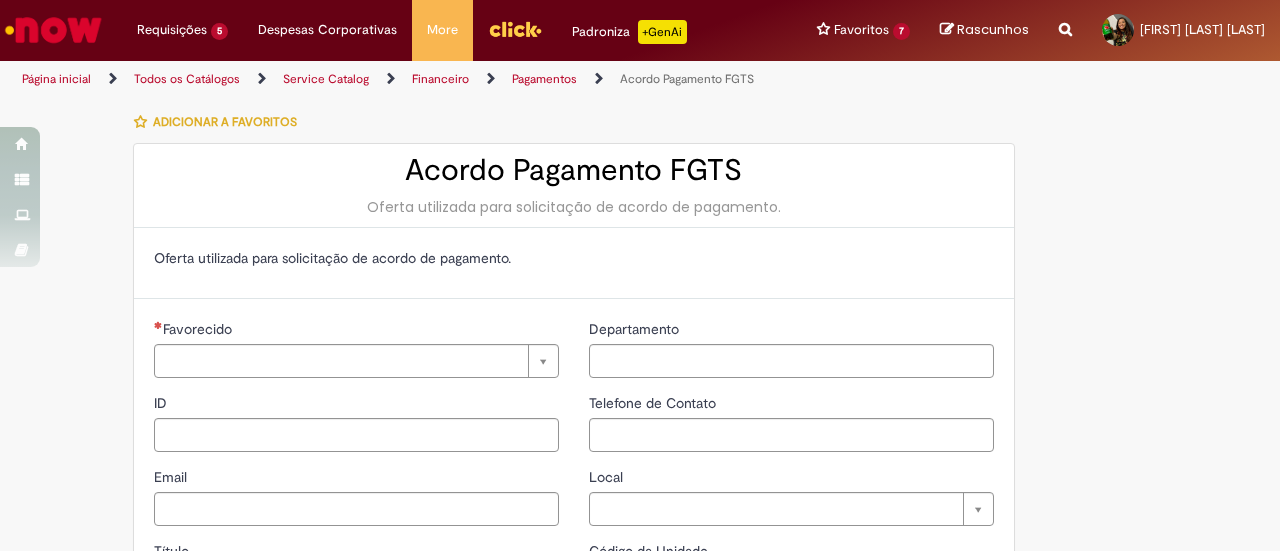 type on "********" 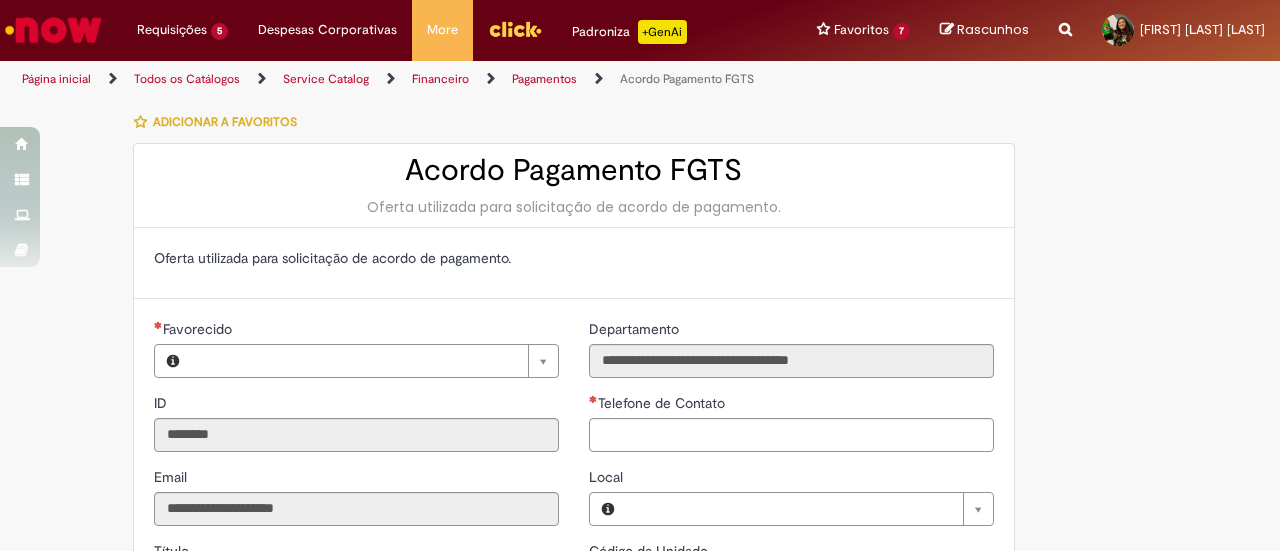 type on "**********" 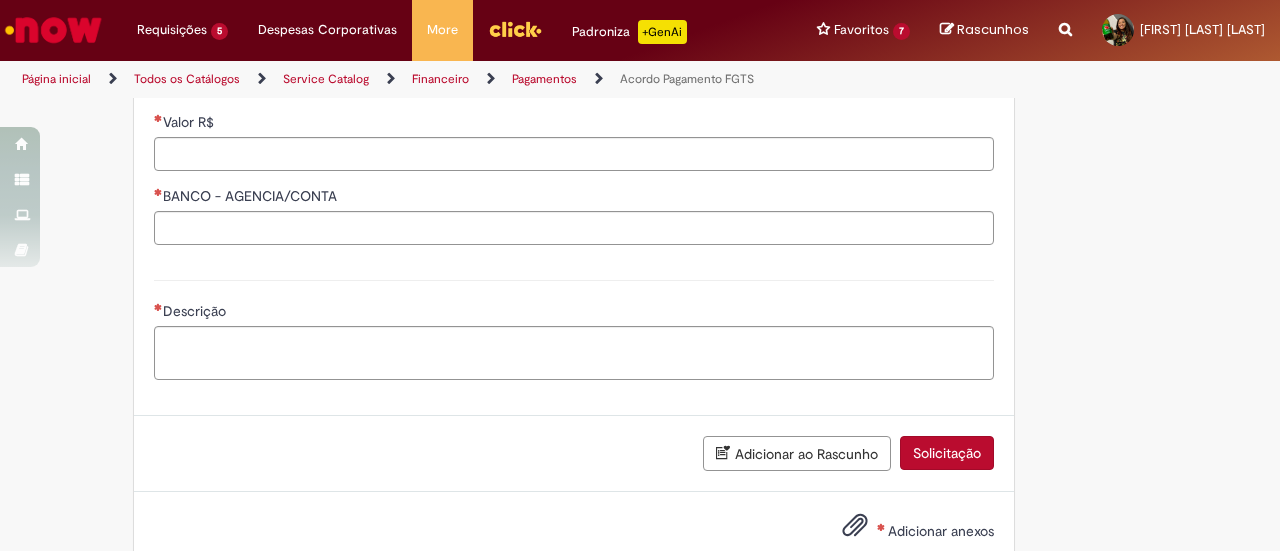 scroll, scrollTop: 844, scrollLeft: 0, axis: vertical 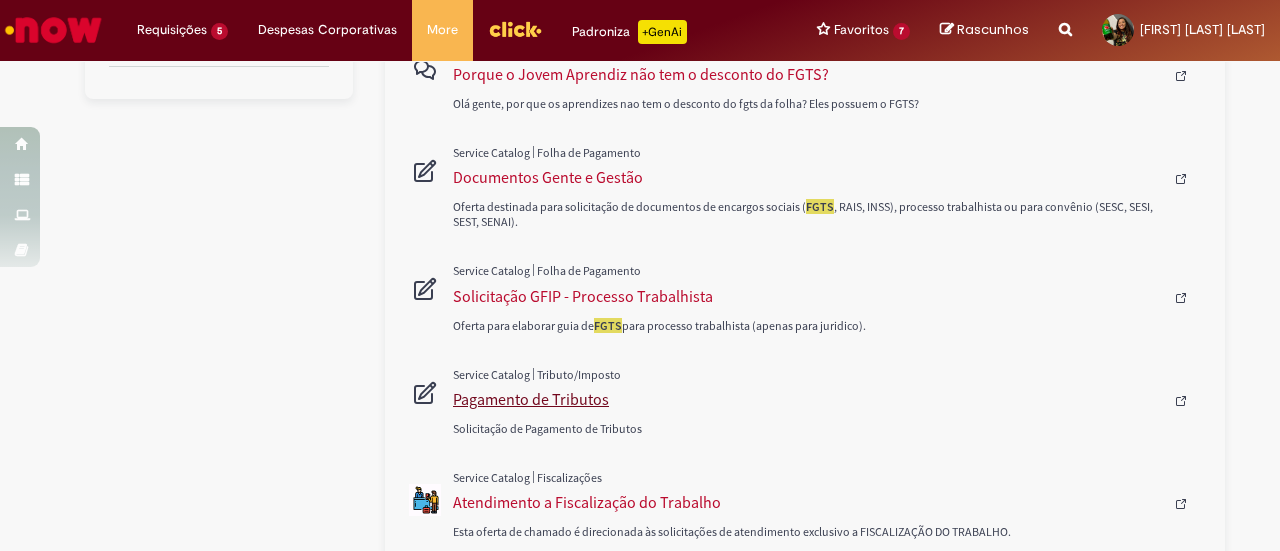 click on "Pagamento de Tributos" at bounding box center (808, 399) 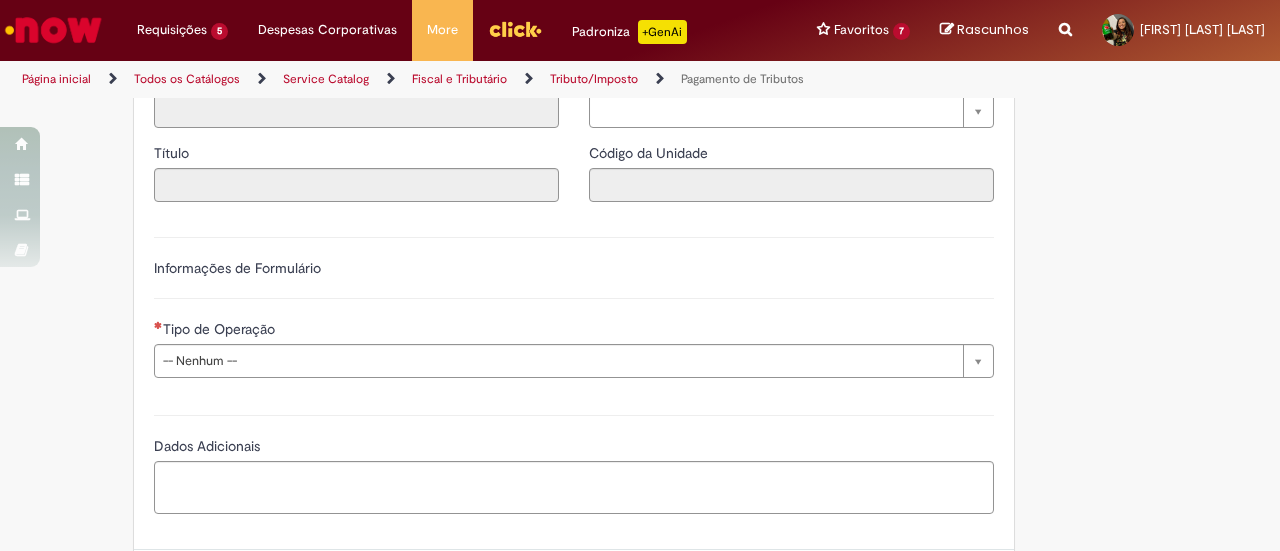 type on "********" 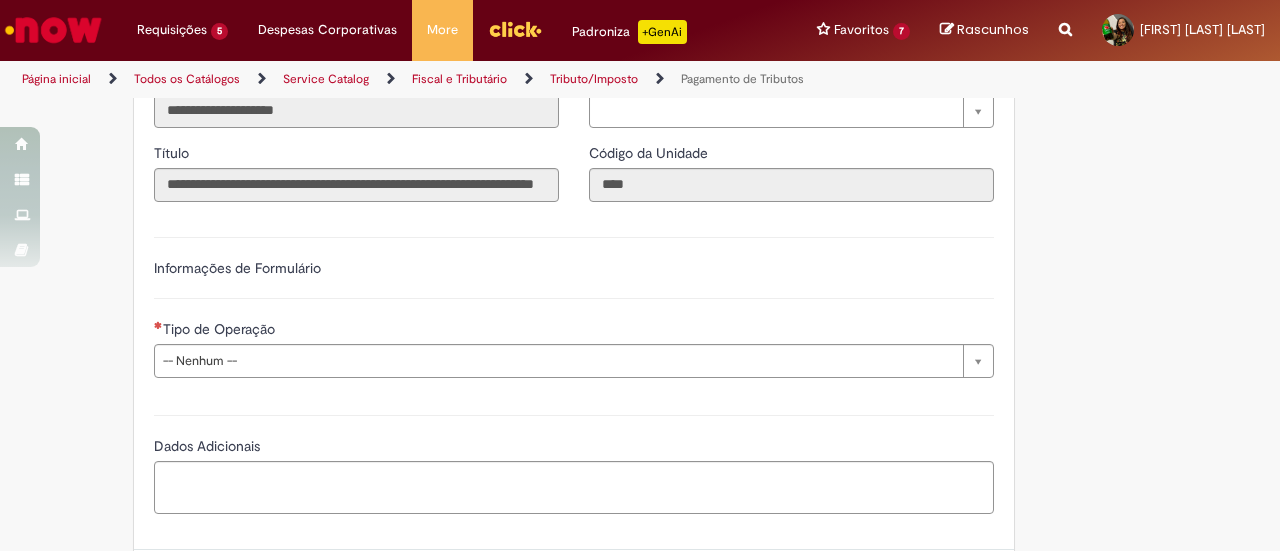 scroll, scrollTop: 0, scrollLeft: 0, axis: both 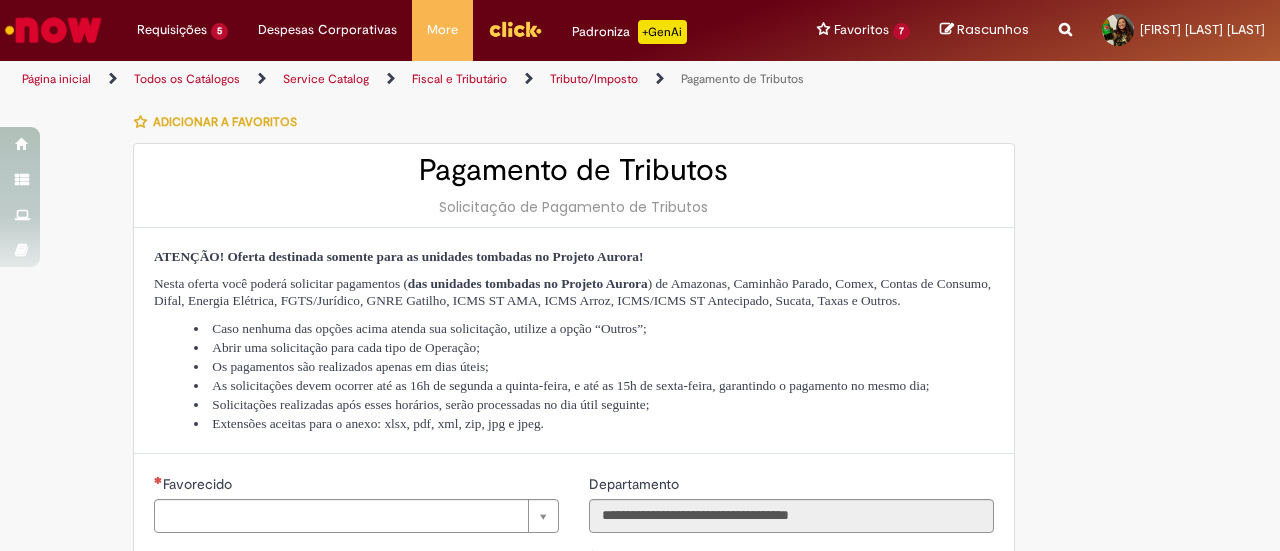 type on "**********" 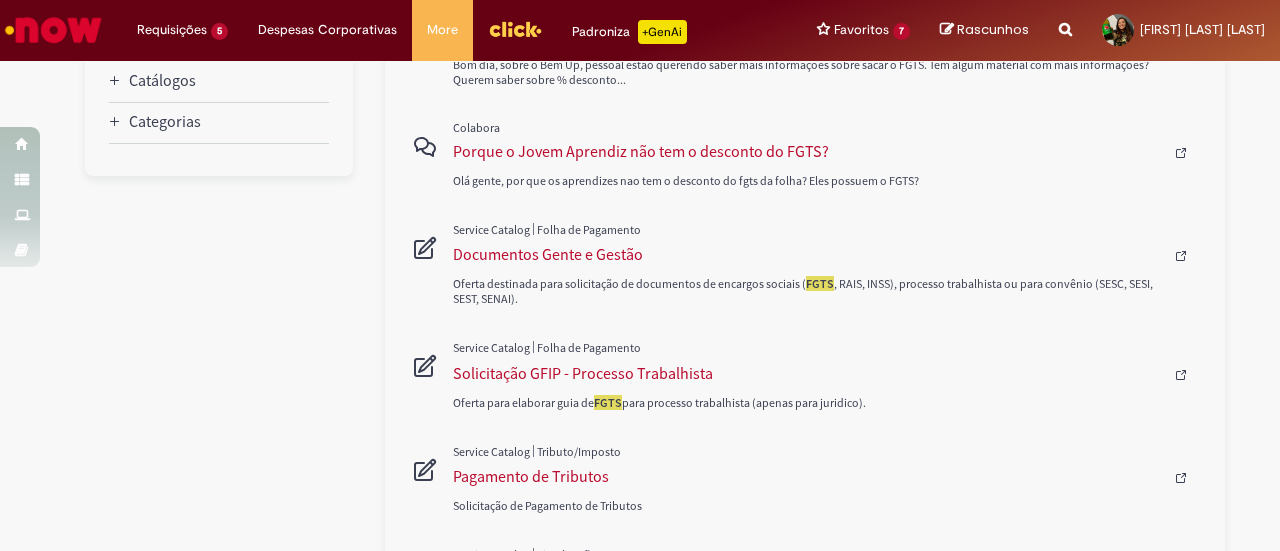scroll, scrollTop: 481, scrollLeft: 0, axis: vertical 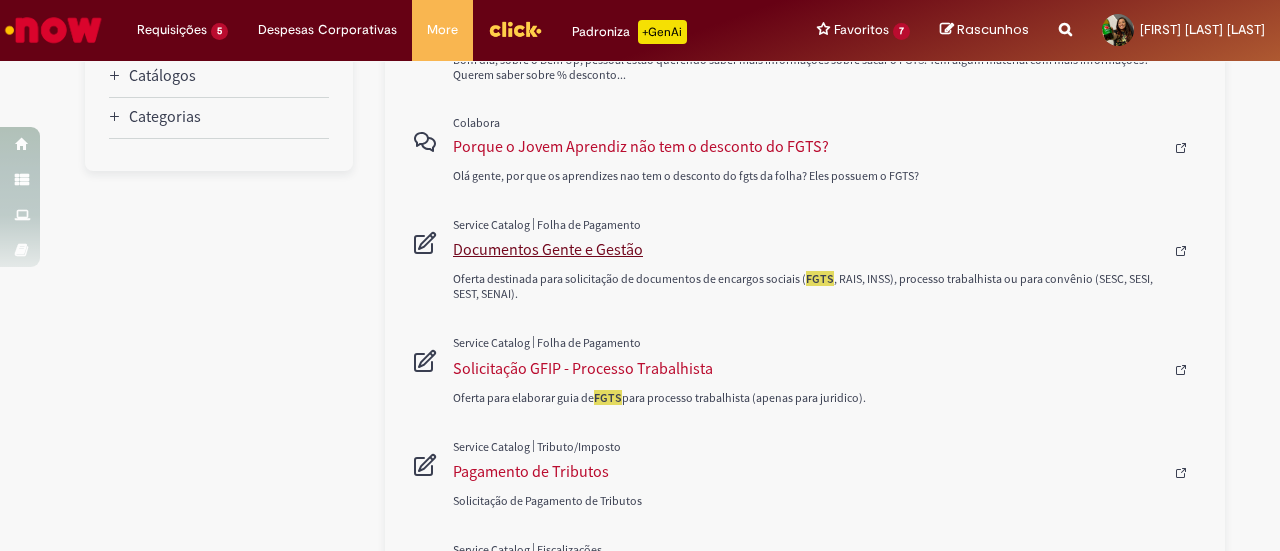 click on "Documentos Gente e Gestão" at bounding box center (808, 249) 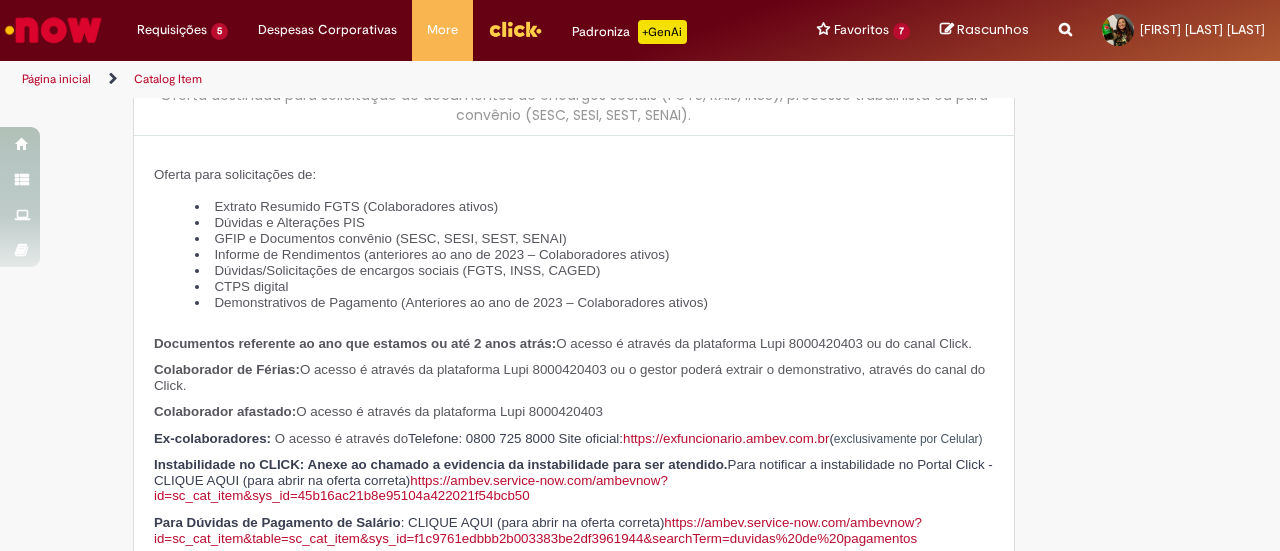 type on "********" 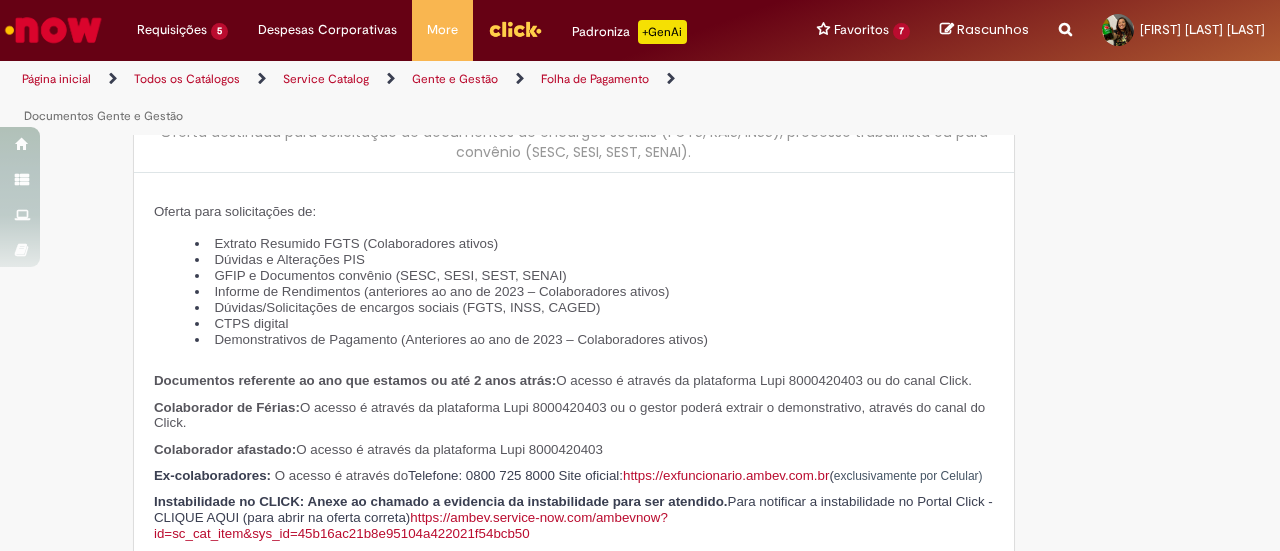 scroll, scrollTop: 0, scrollLeft: 0, axis: both 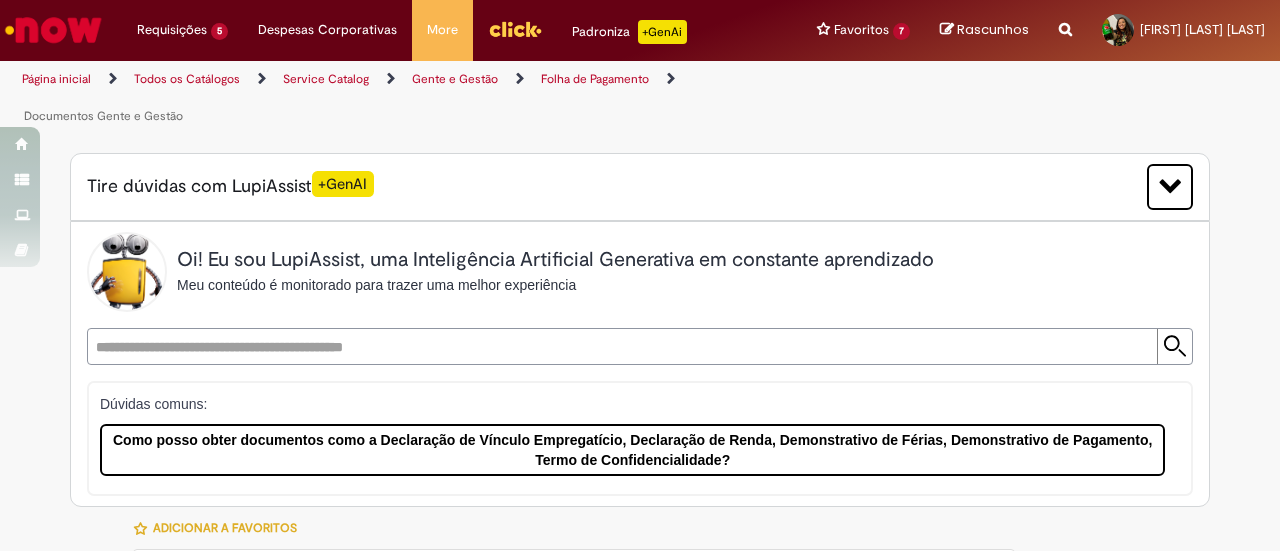 type on "**********" 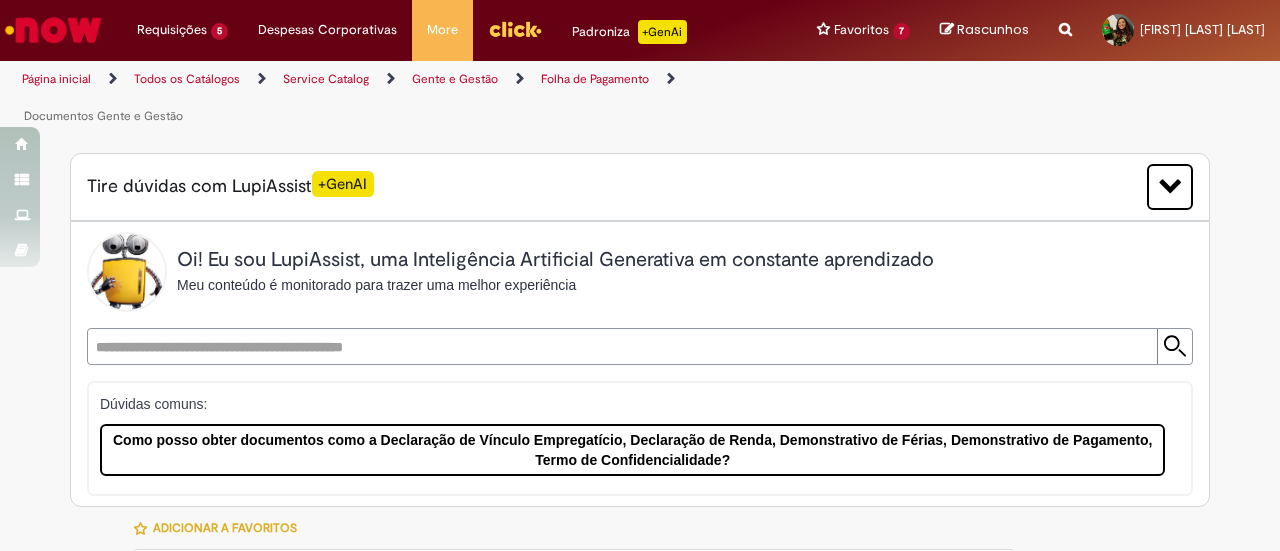 type on "**********" 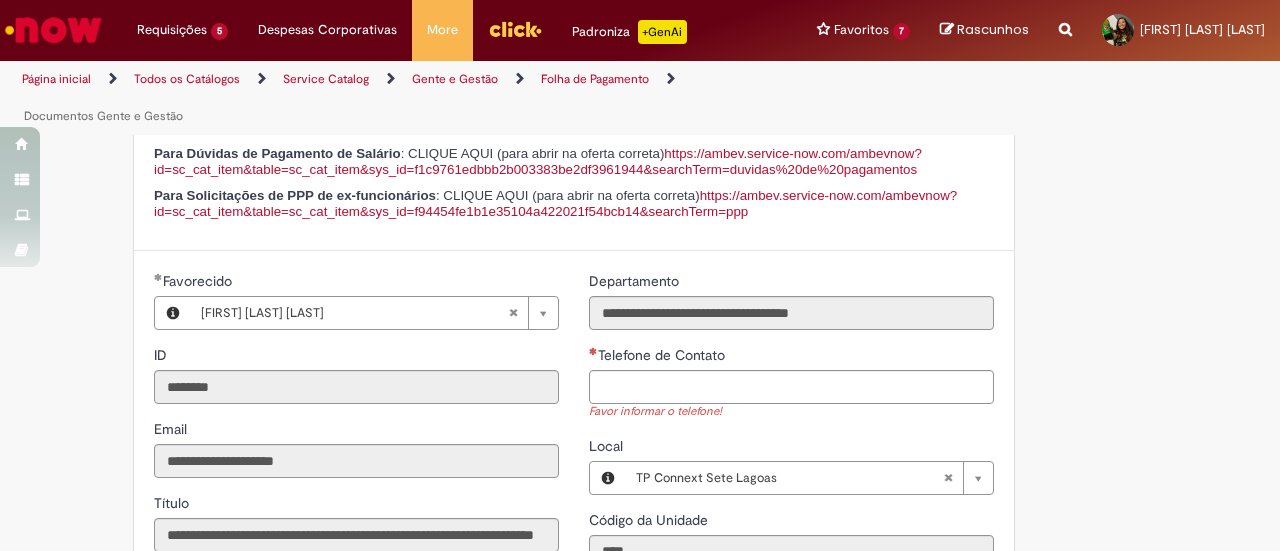 scroll, scrollTop: 888, scrollLeft: 0, axis: vertical 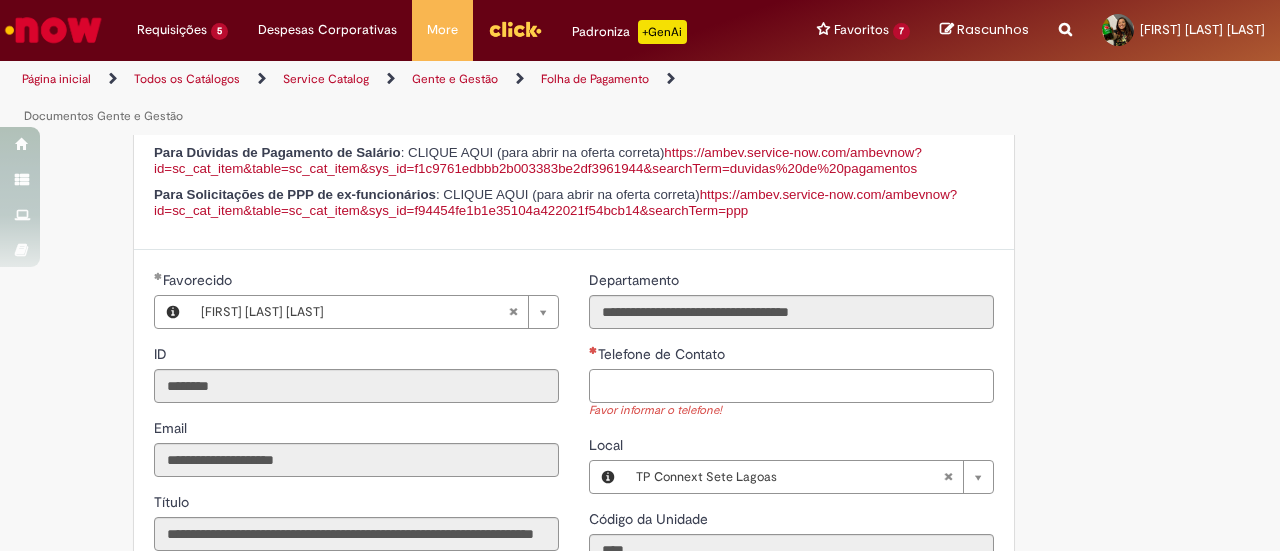 click on "Telefone de Contato" at bounding box center (791, 386) 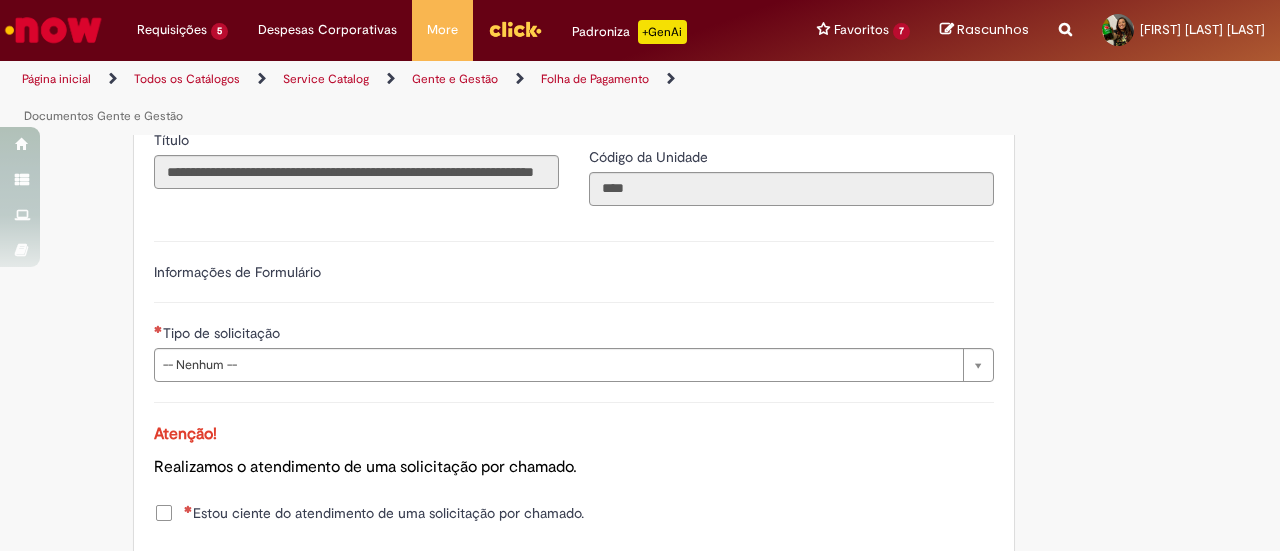 scroll, scrollTop: 1251, scrollLeft: 0, axis: vertical 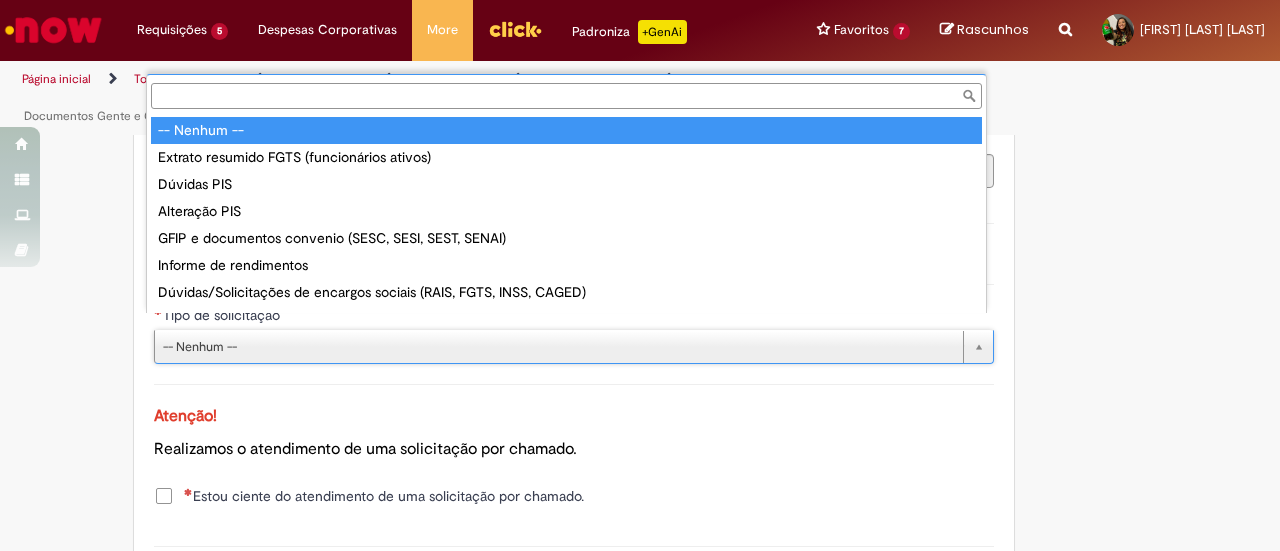 type on "**********" 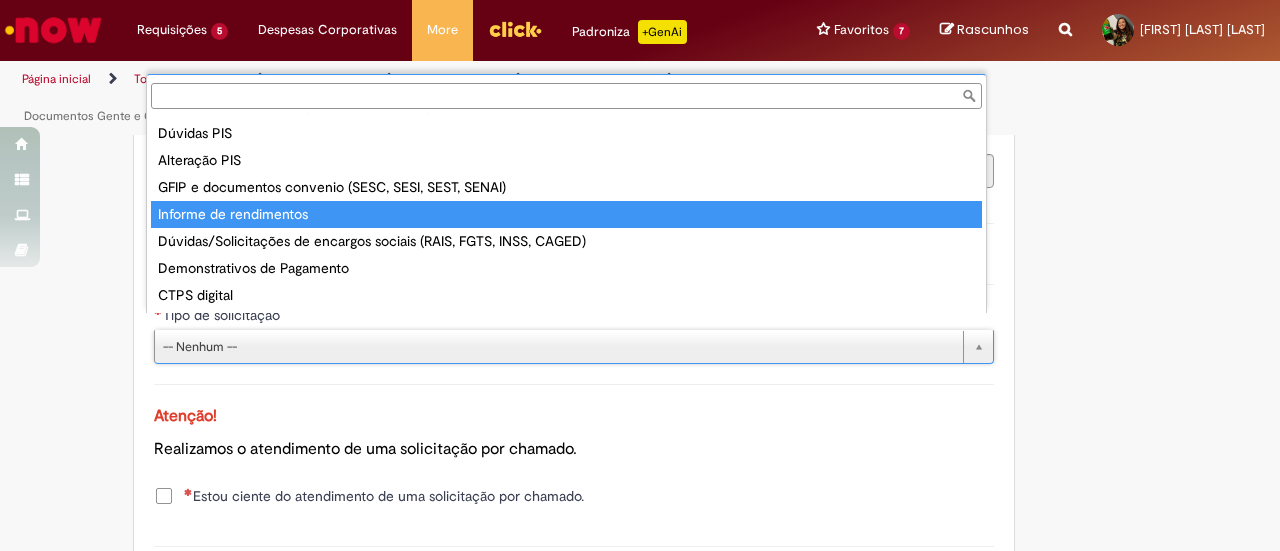 scroll, scrollTop: 0, scrollLeft: 0, axis: both 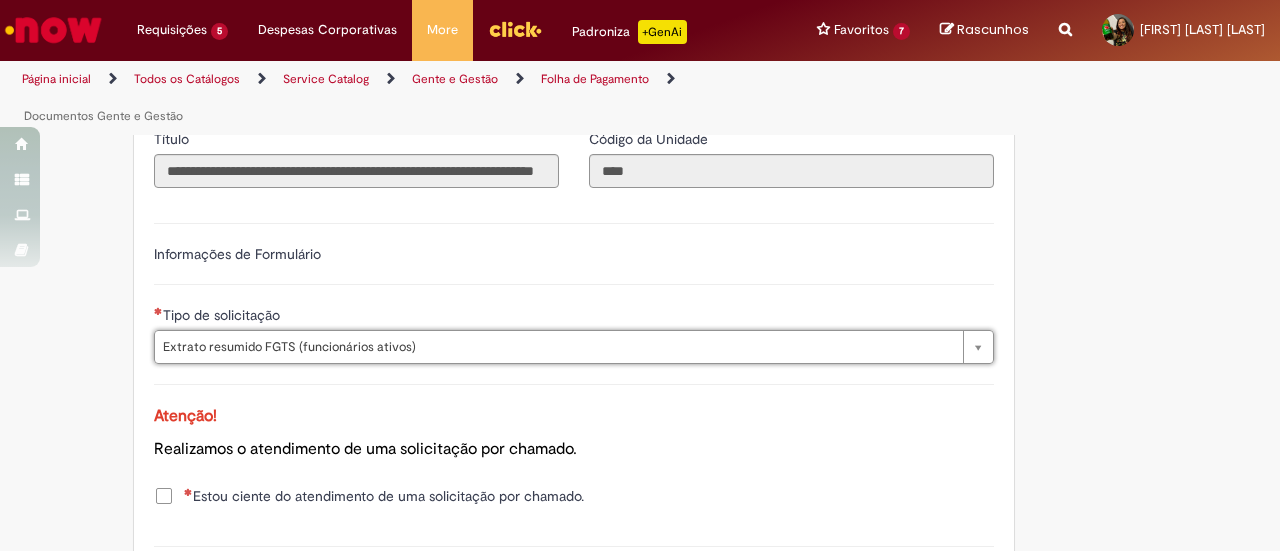type on "**********" 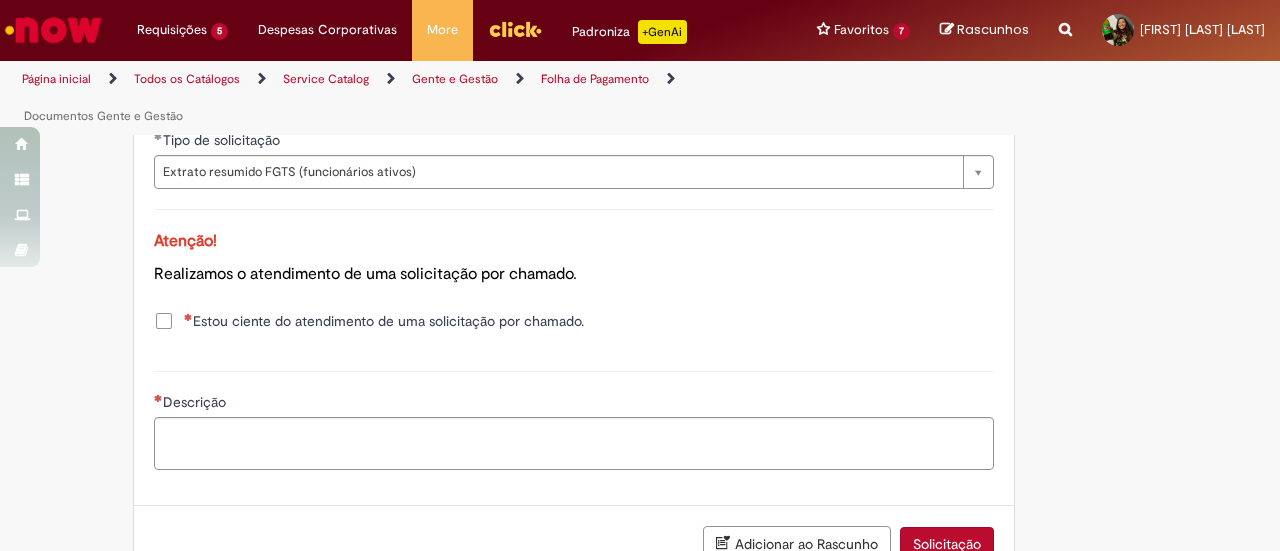 scroll, scrollTop: 1494, scrollLeft: 0, axis: vertical 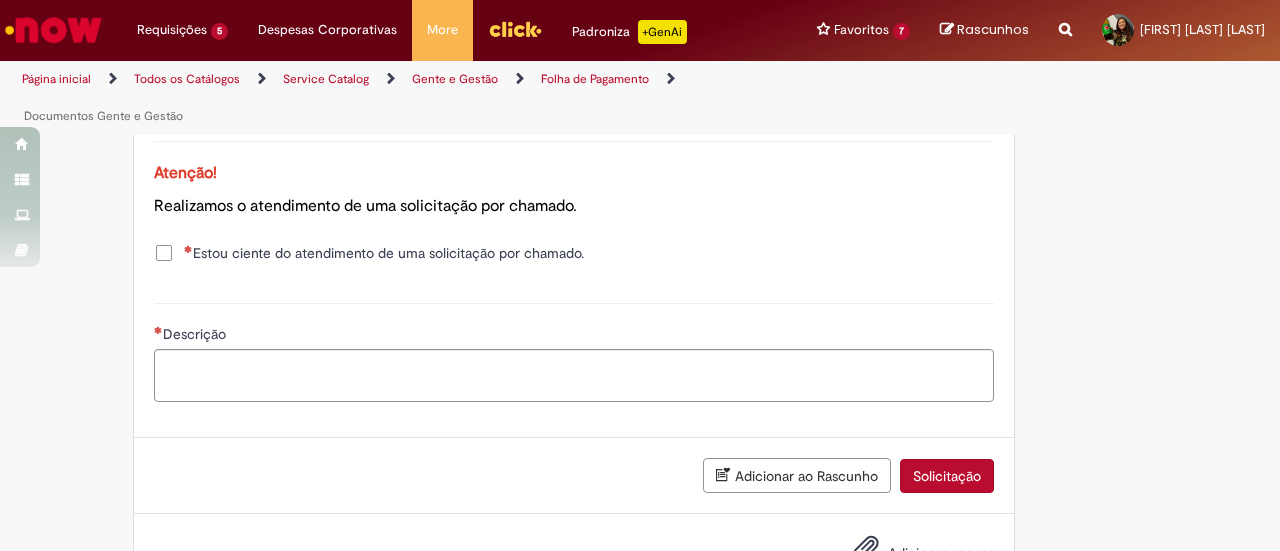 click on "Estou ciente do atendimento de uma solicitação por chamado." at bounding box center (384, 253) 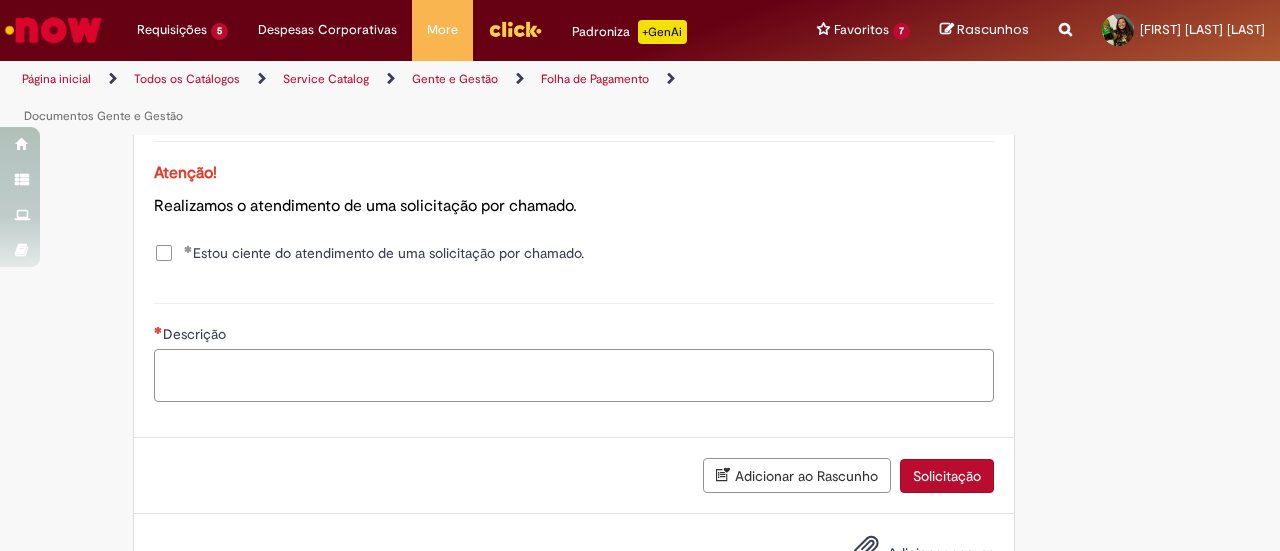 click on "Descrição" at bounding box center [574, 375] 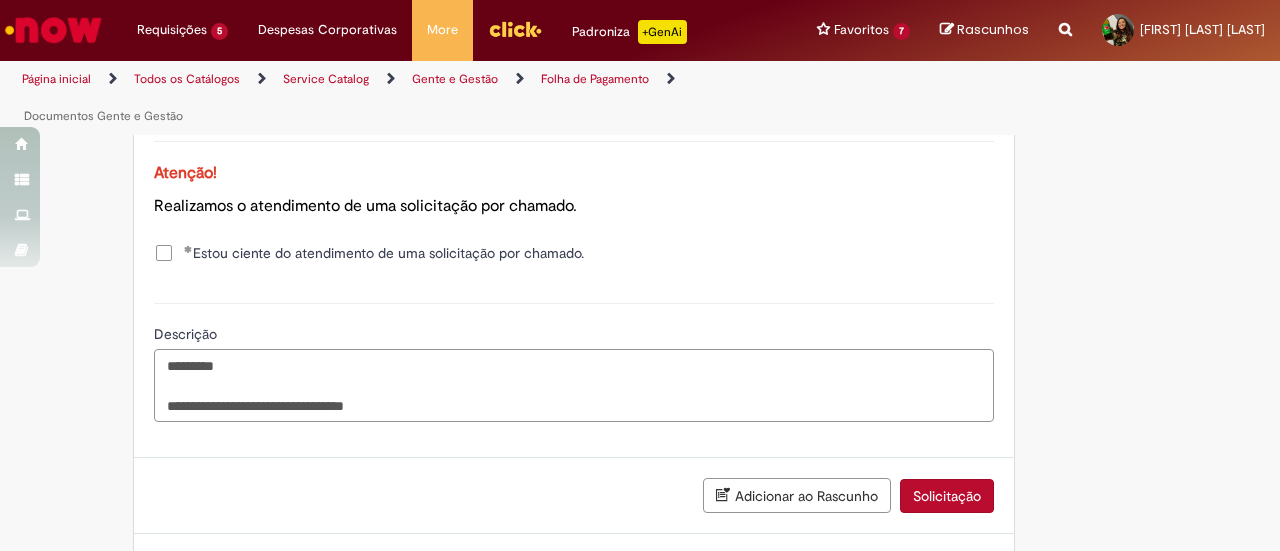 paste on "**********" 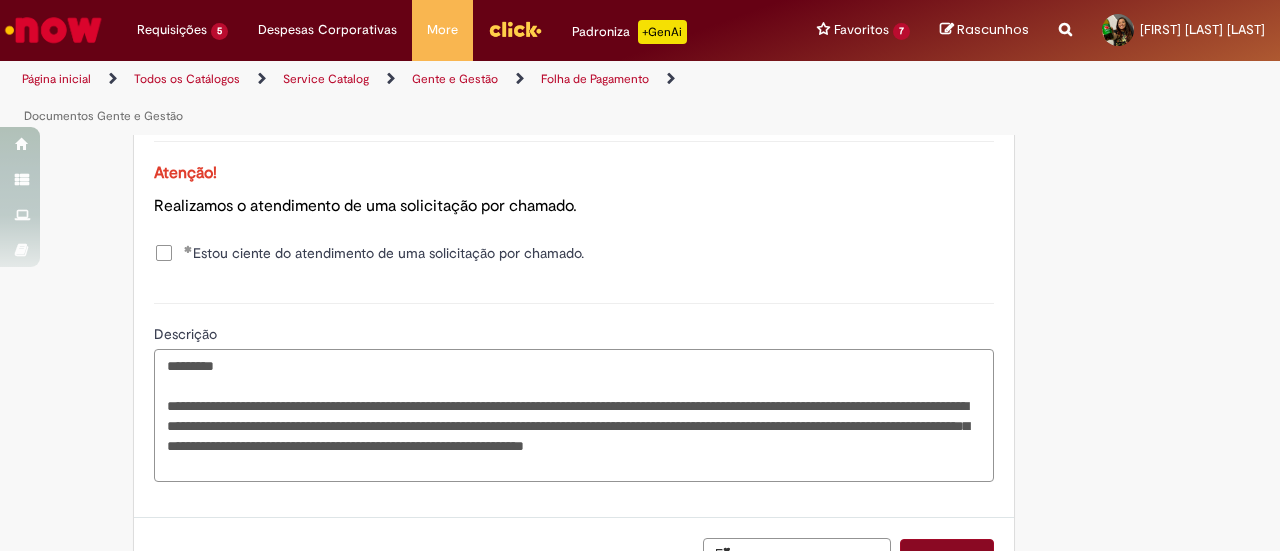 type on "**********" 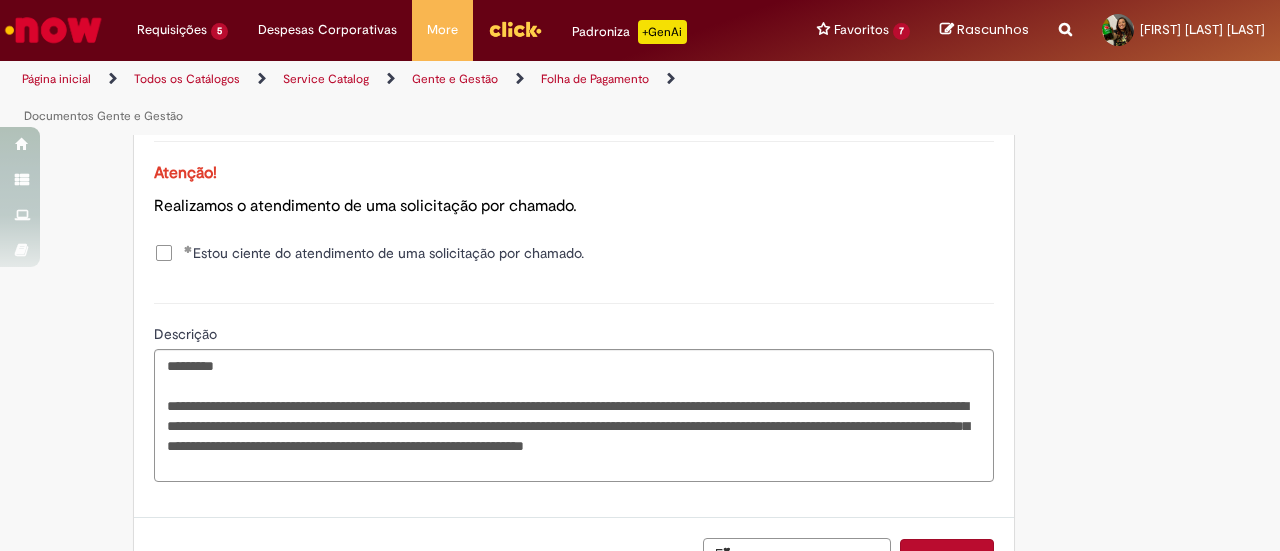 click on "Solicitação" at bounding box center [947, 556] 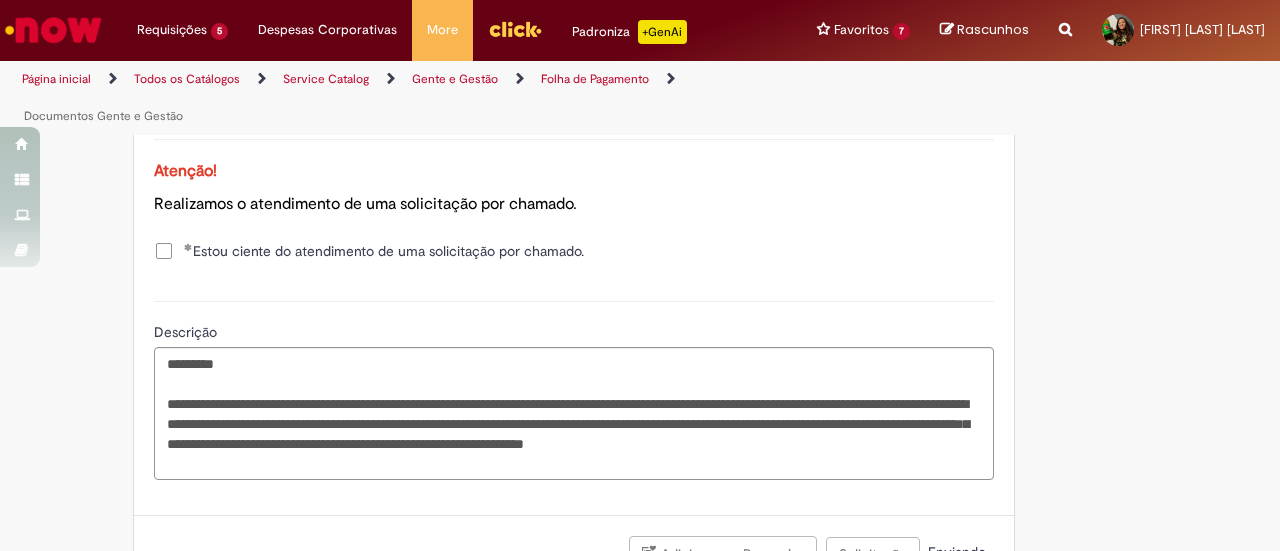 scroll, scrollTop: 1580, scrollLeft: 0, axis: vertical 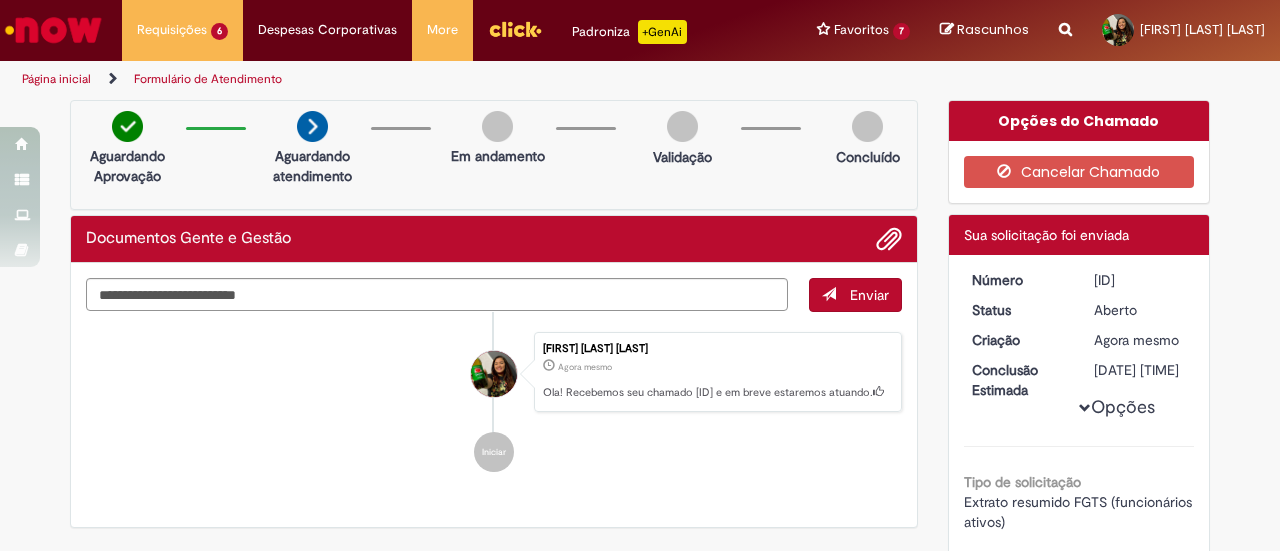 click at bounding box center [53, 30] 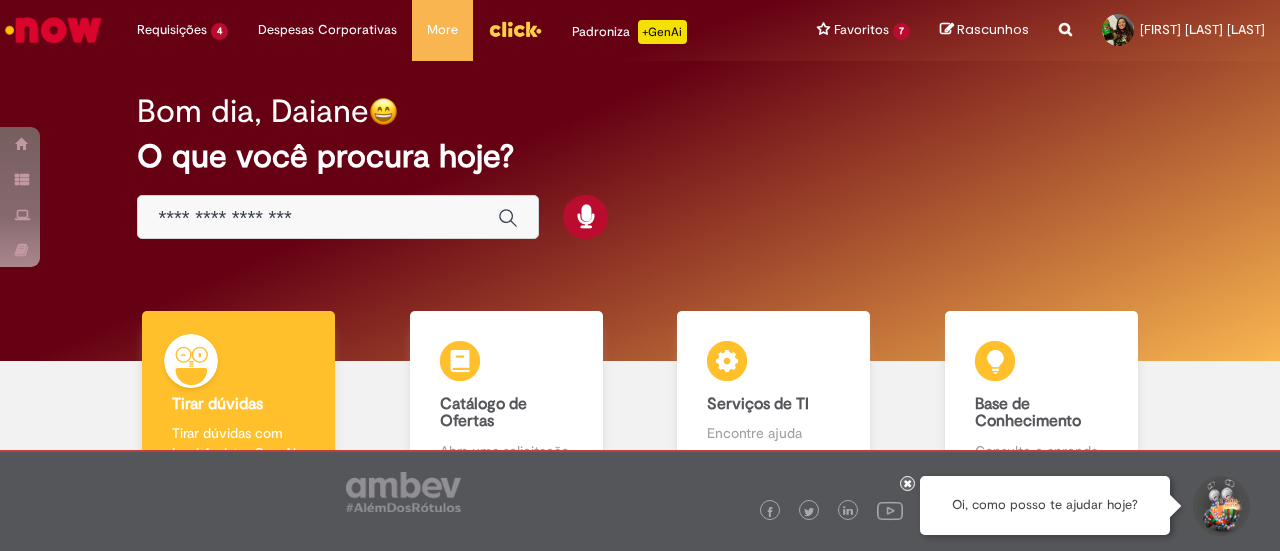 scroll, scrollTop: 0, scrollLeft: 0, axis: both 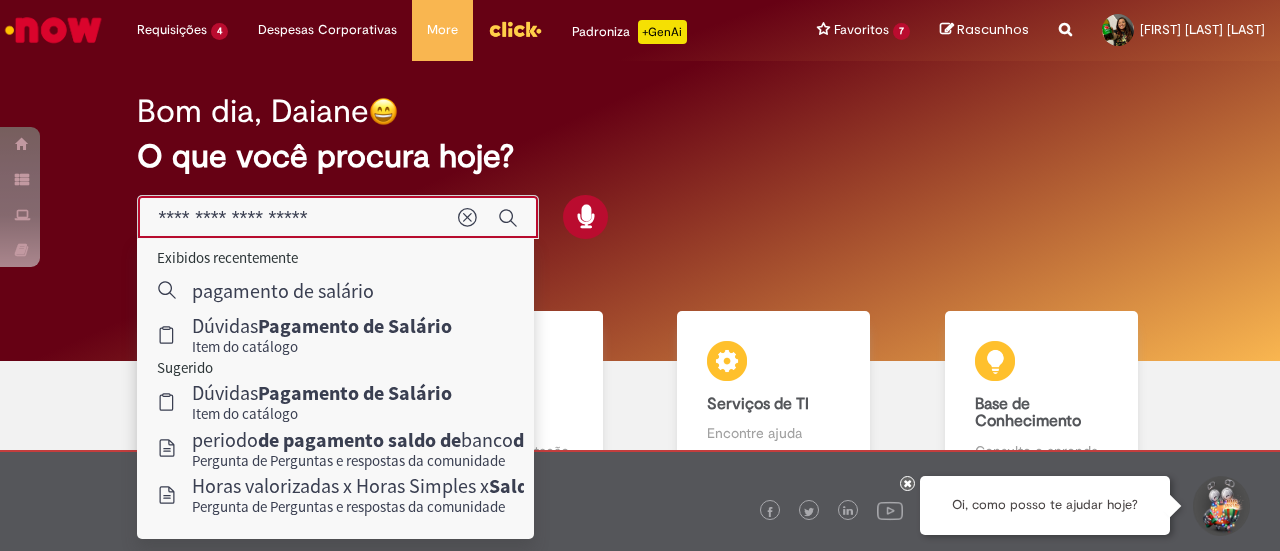 type on "**********" 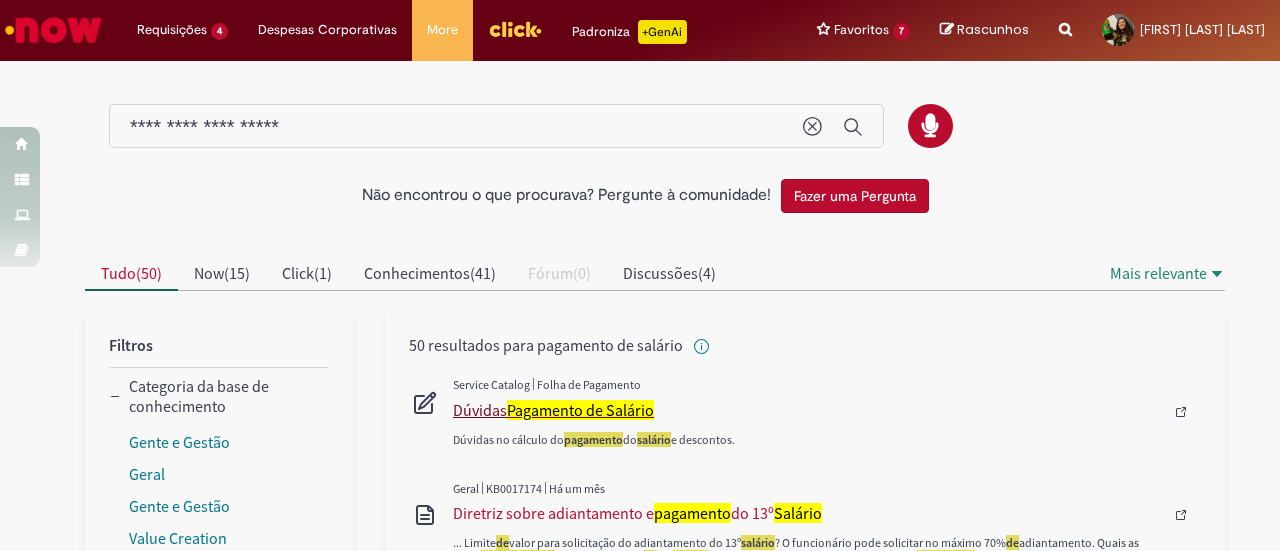 click on "Pagamento de Salário" at bounding box center (580, 410) 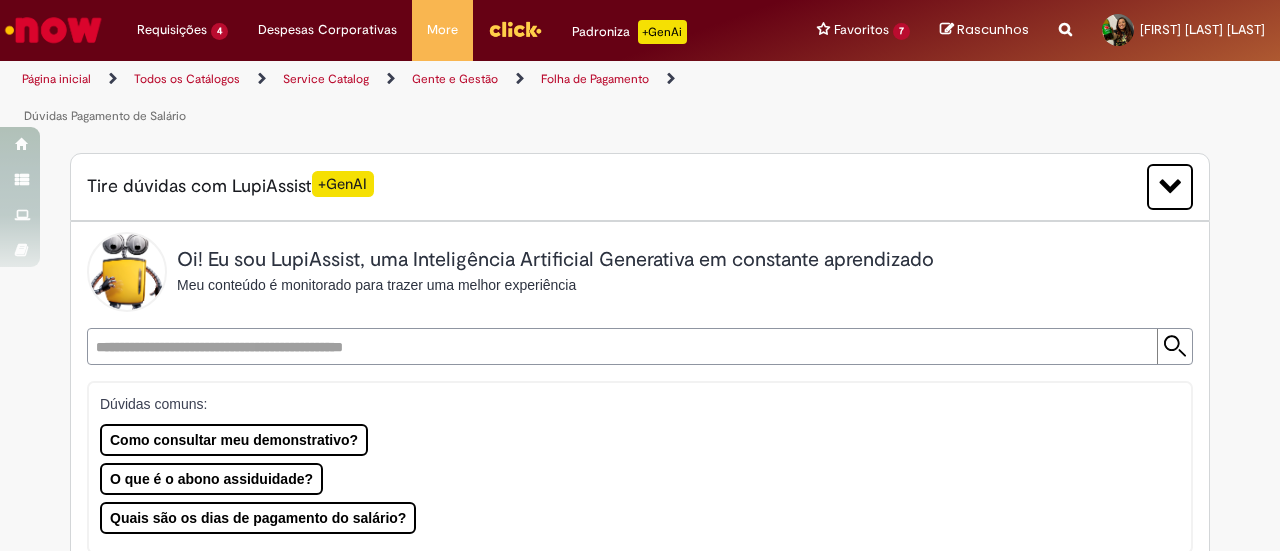 type on "********" 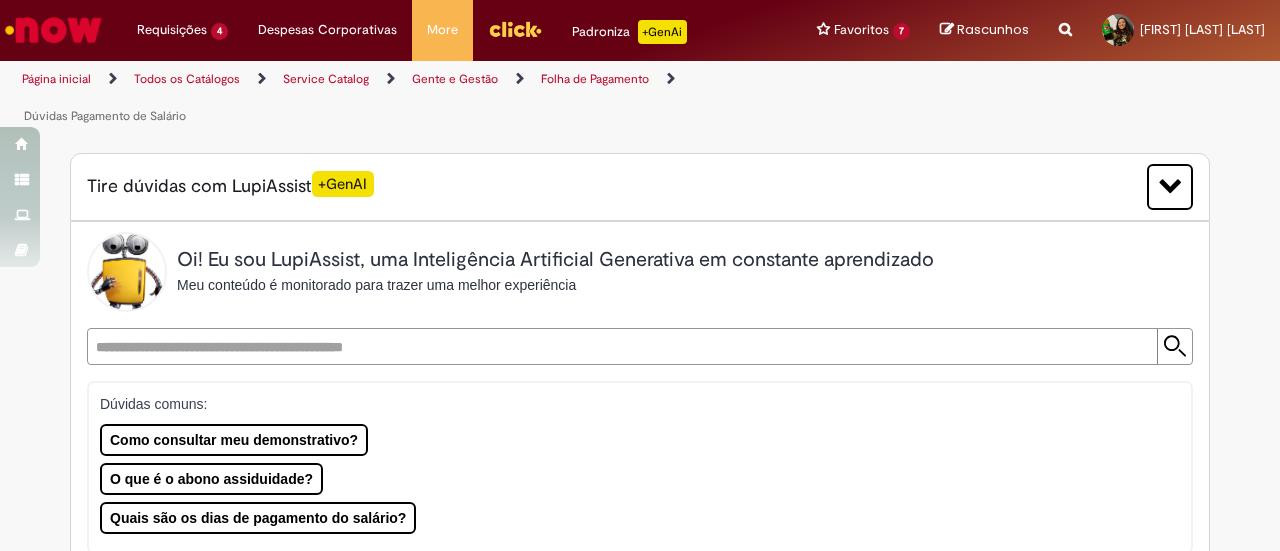 type on "**********" 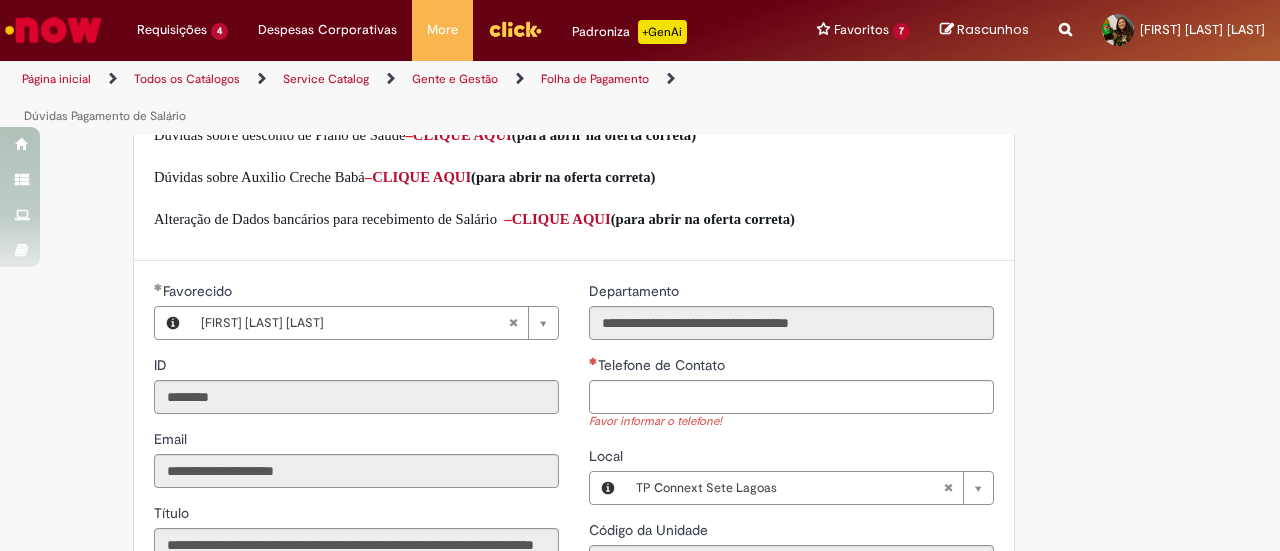 scroll, scrollTop: 1170, scrollLeft: 0, axis: vertical 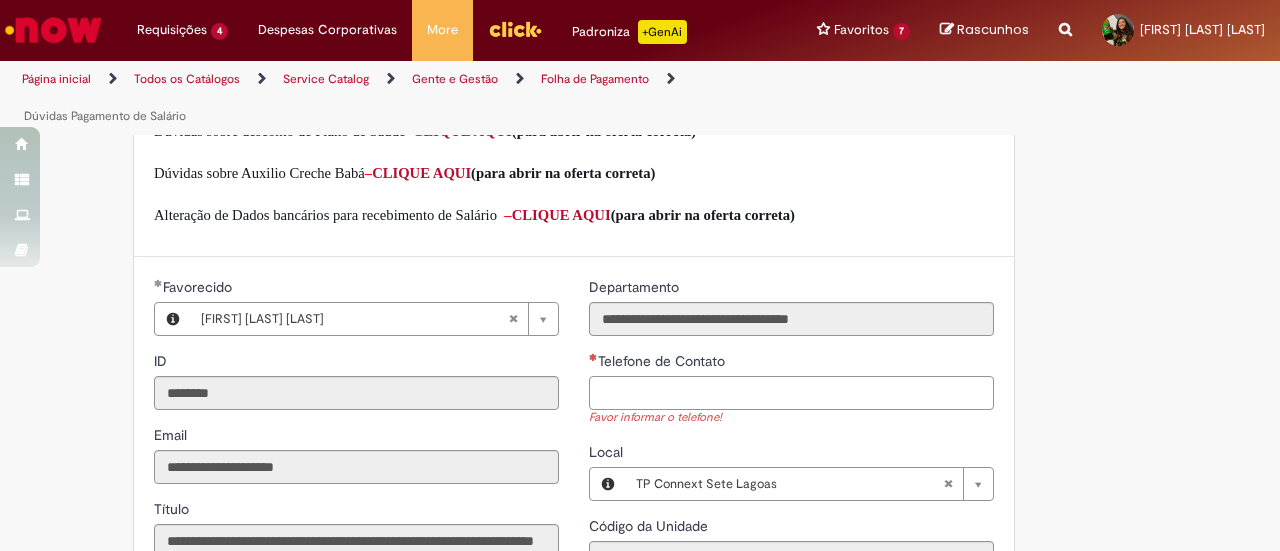 click on "Telefone de Contato" at bounding box center (791, 393) 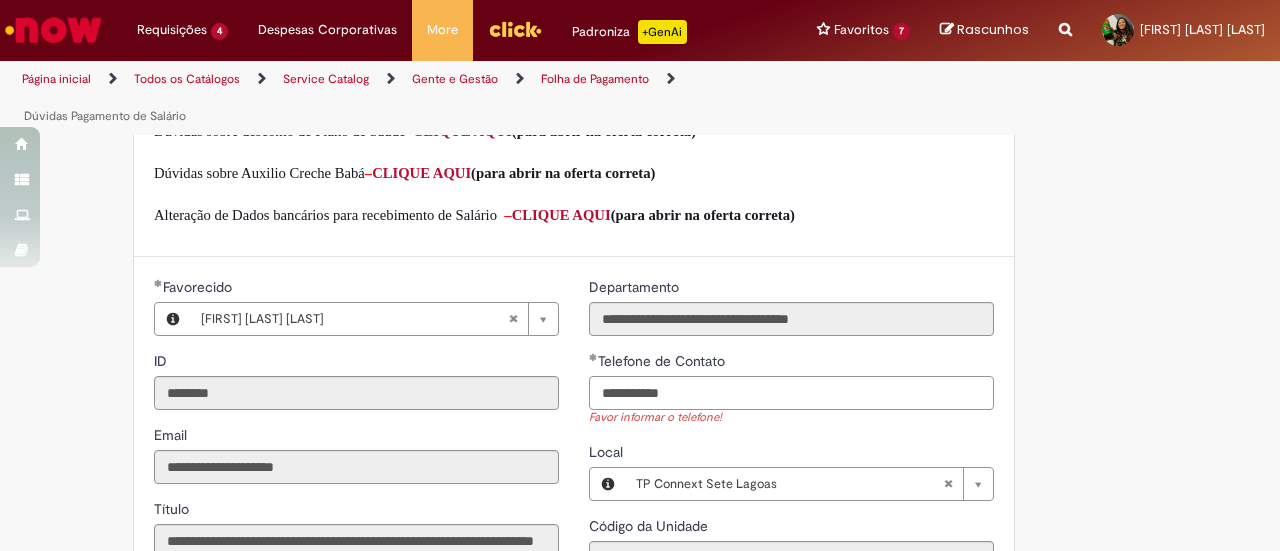 type on "**********" 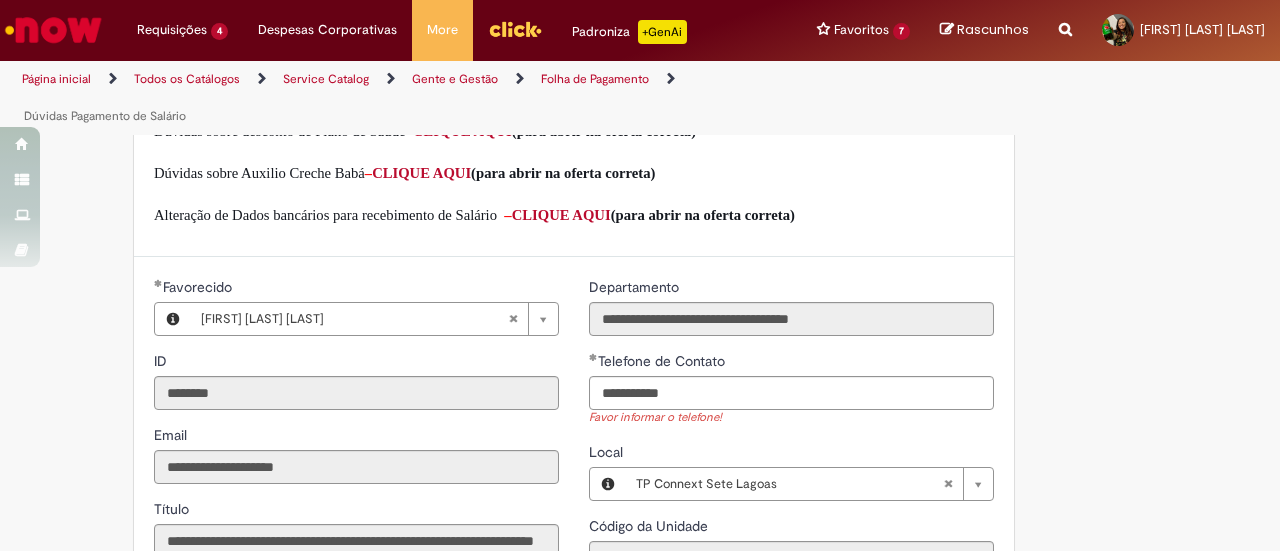 type 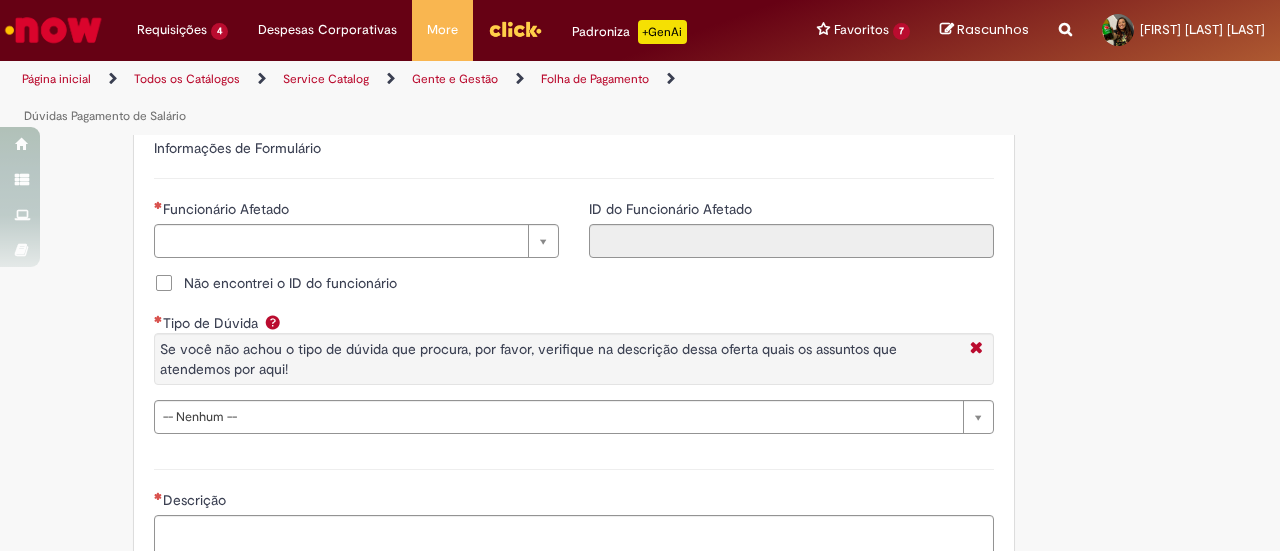 scroll, scrollTop: 1606, scrollLeft: 0, axis: vertical 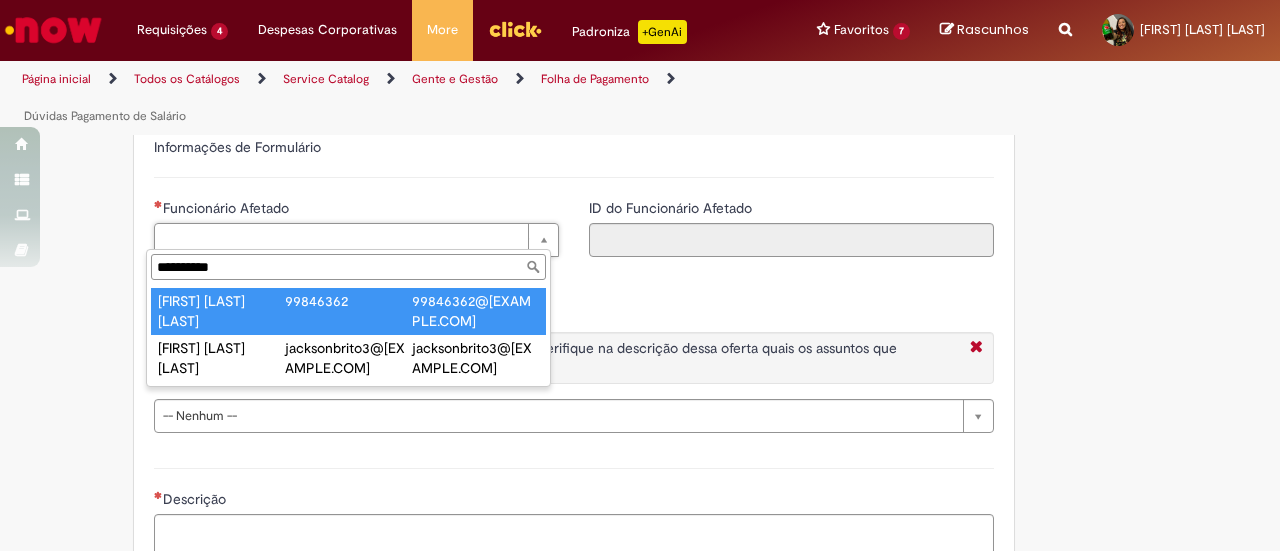 type on "**********" 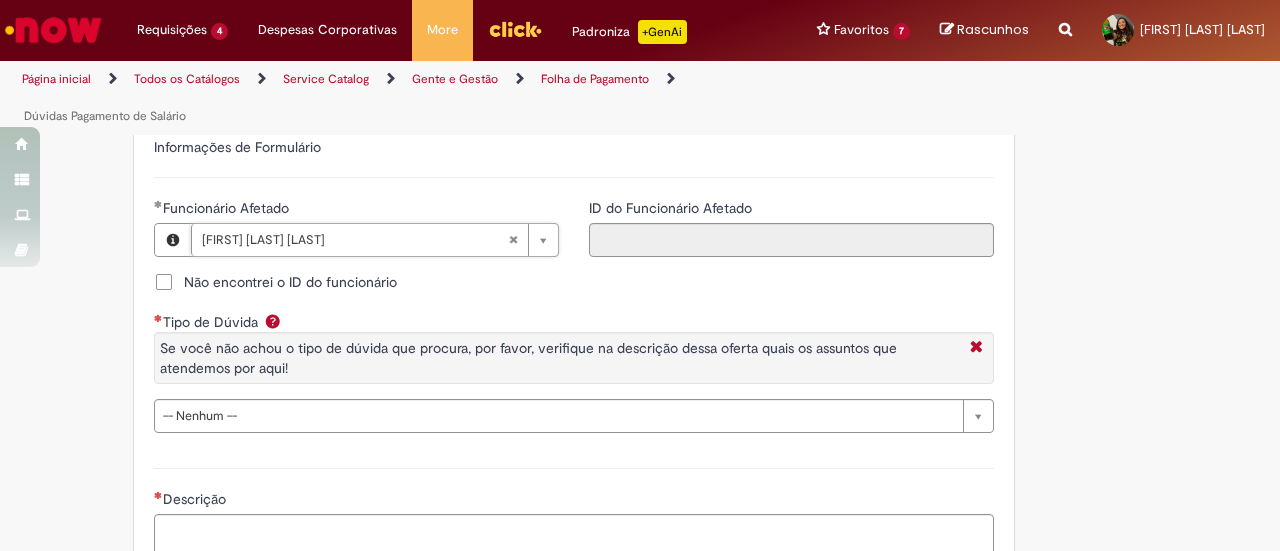 type on "********" 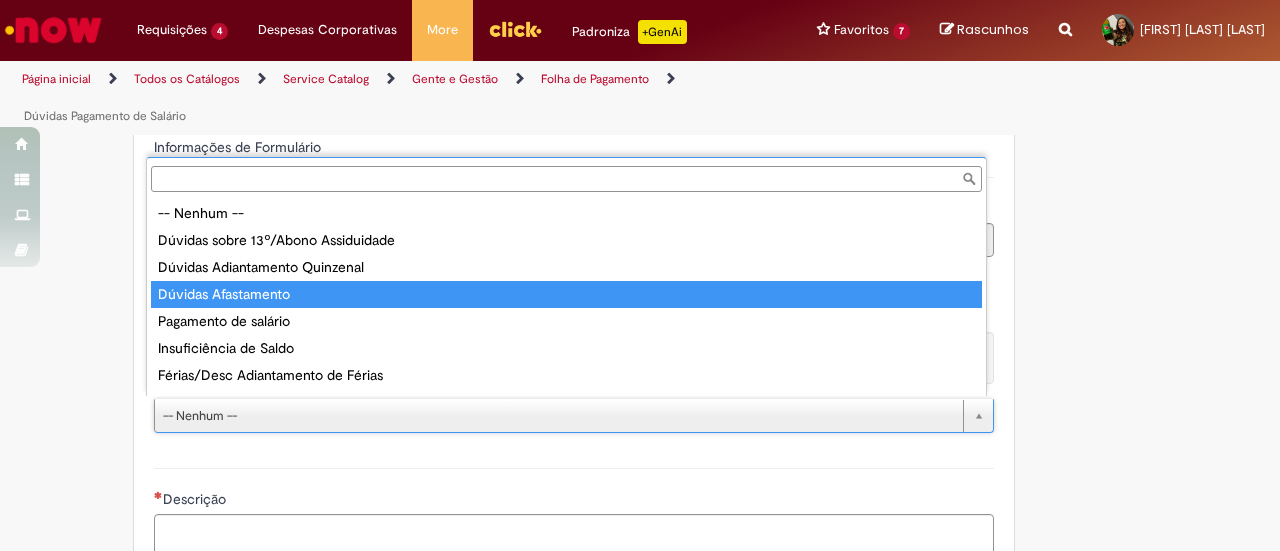 scroll, scrollTop: 50, scrollLeft: 0, axis: vertical 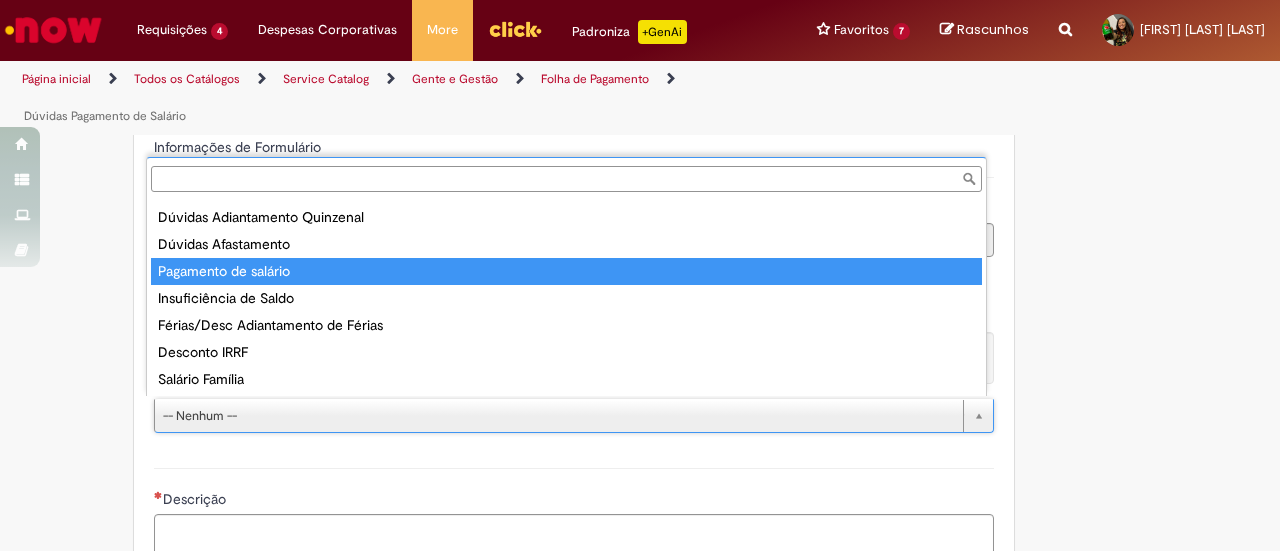 type on "**********" 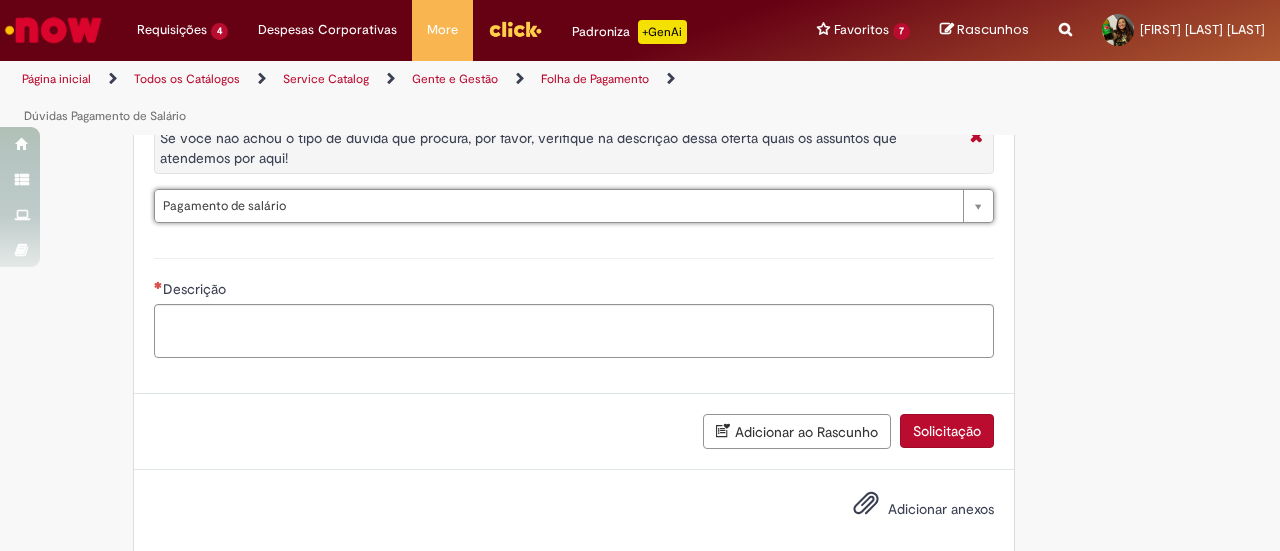 scroll, scrollTop: 1837, scrollLeft: 0, axis: vertical 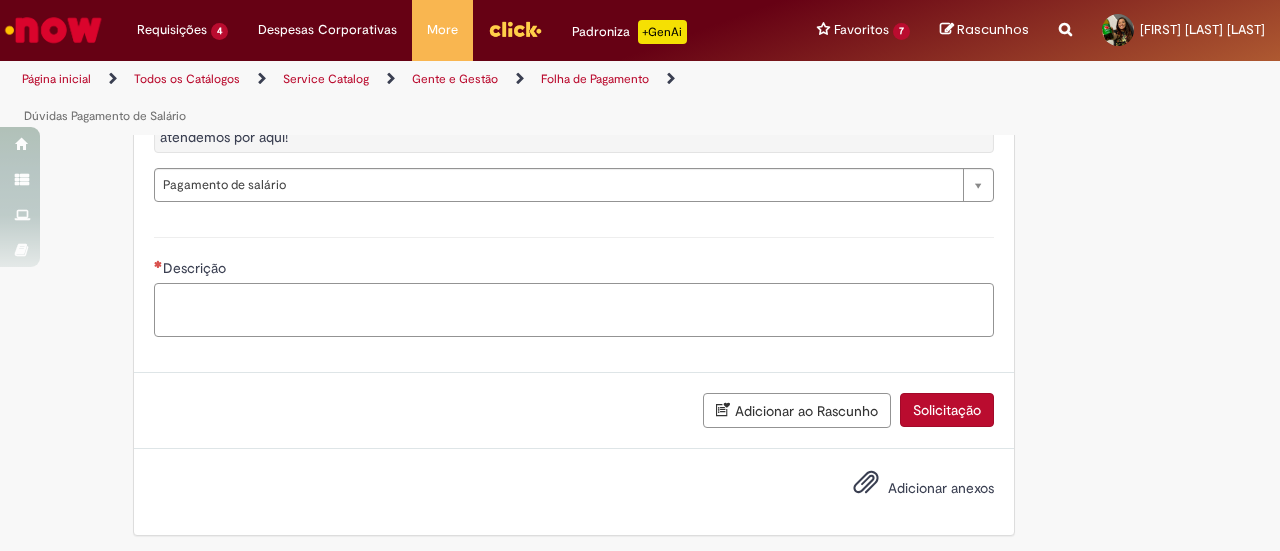 click on "Descrição" at bounding box center (574, 309) 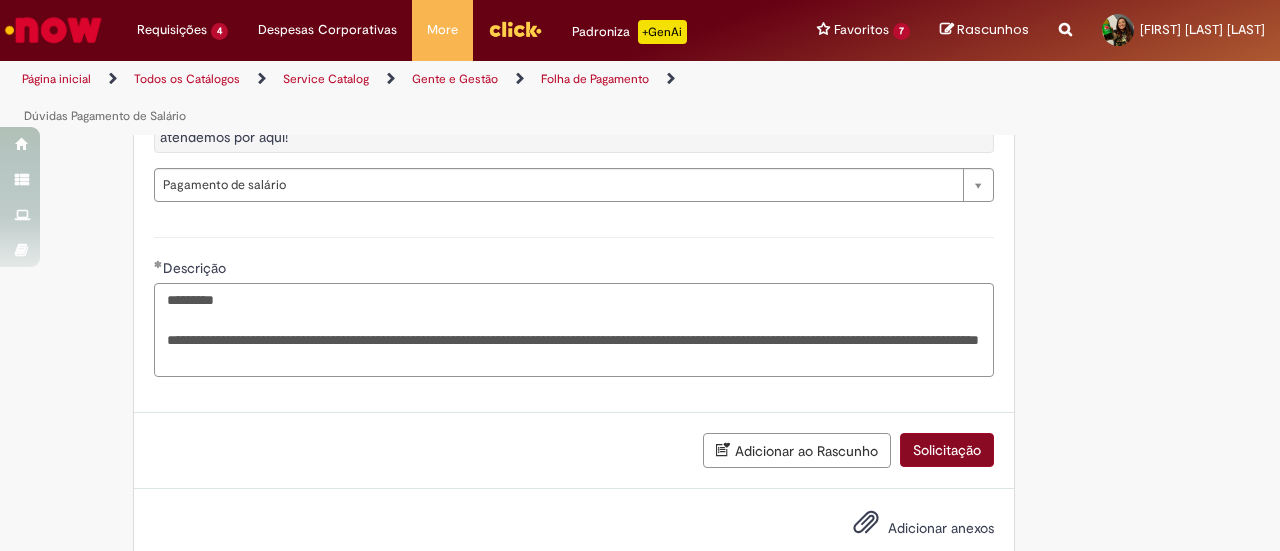 type on "**********" 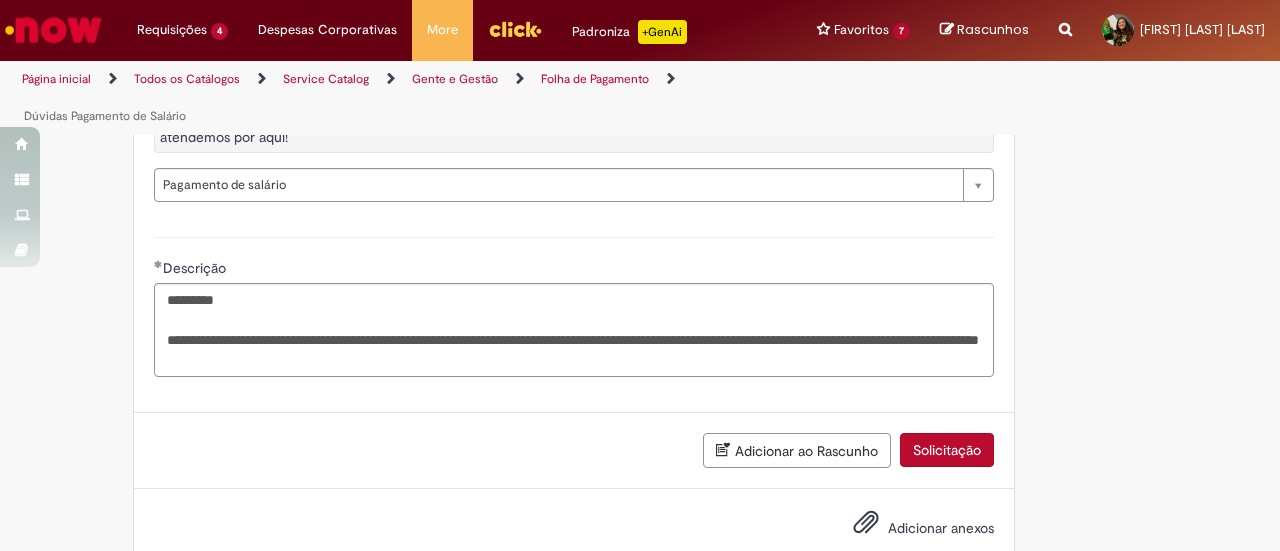 click on "Solicitação" at bounding box center [947, 450] 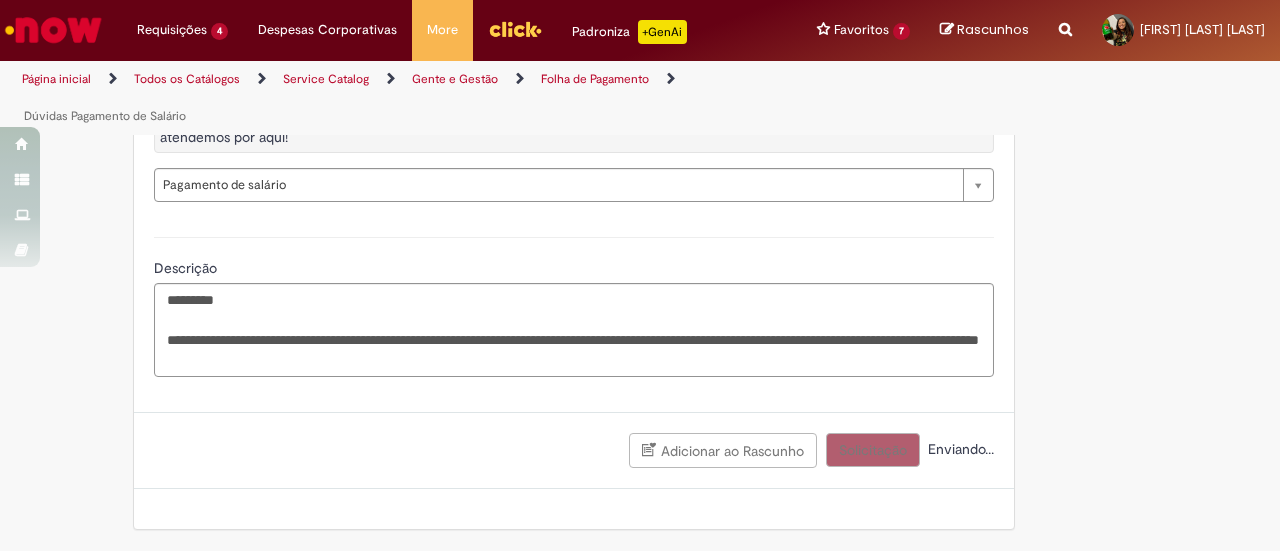 scroll, scrollTop: 1831, scrollLeft: 0, axis: vertical 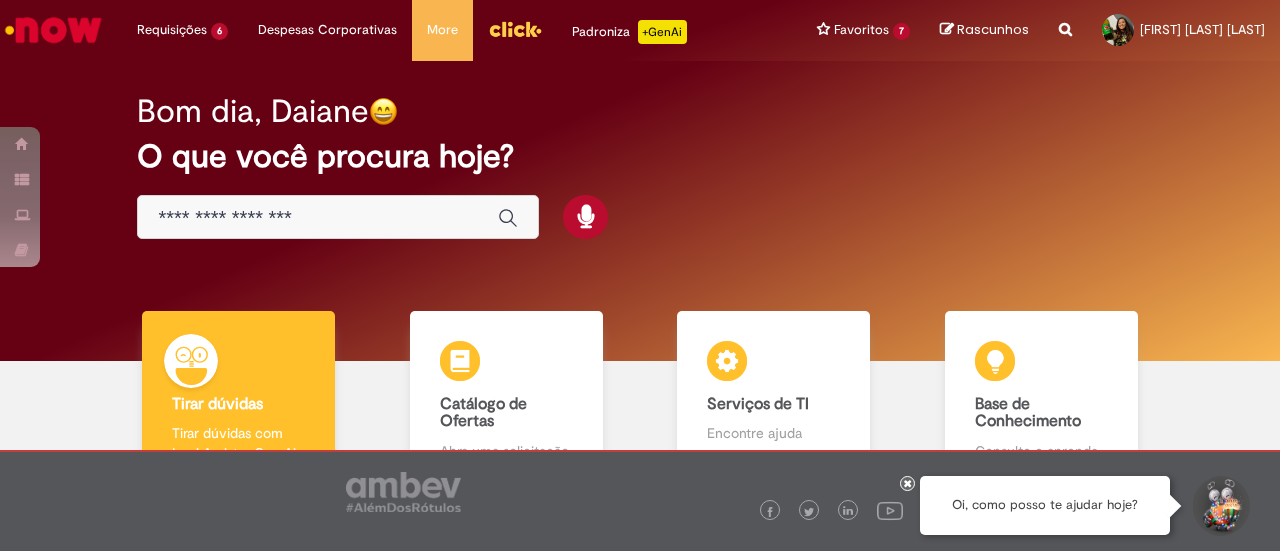 click at bounding box center (318, 218) 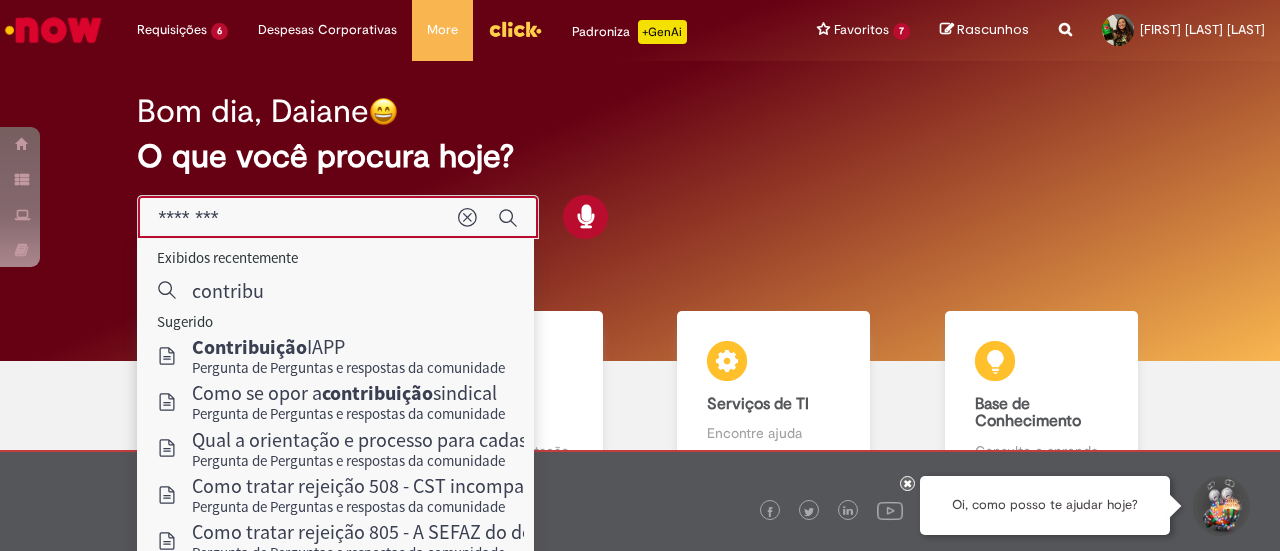 type on "*********" 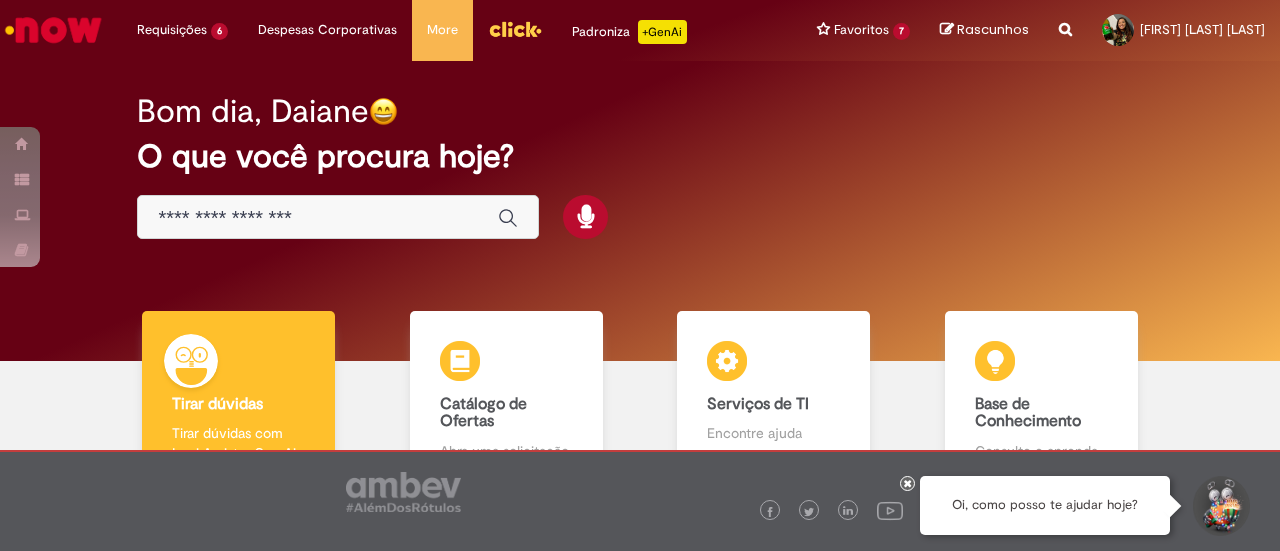 click at bounding box center (318, 218) 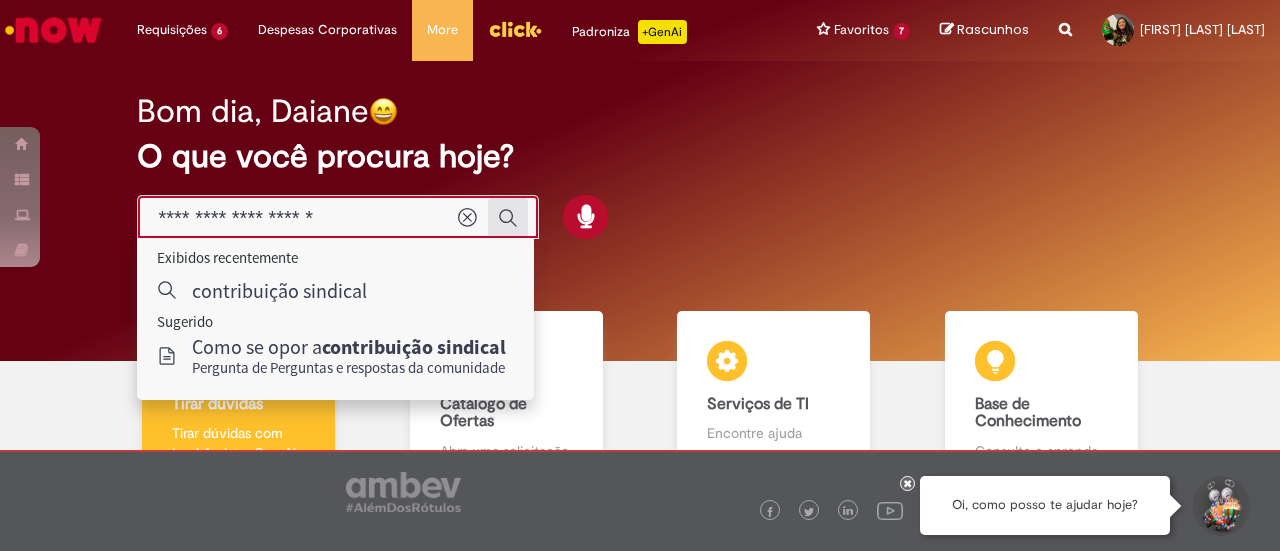 type on "**********" 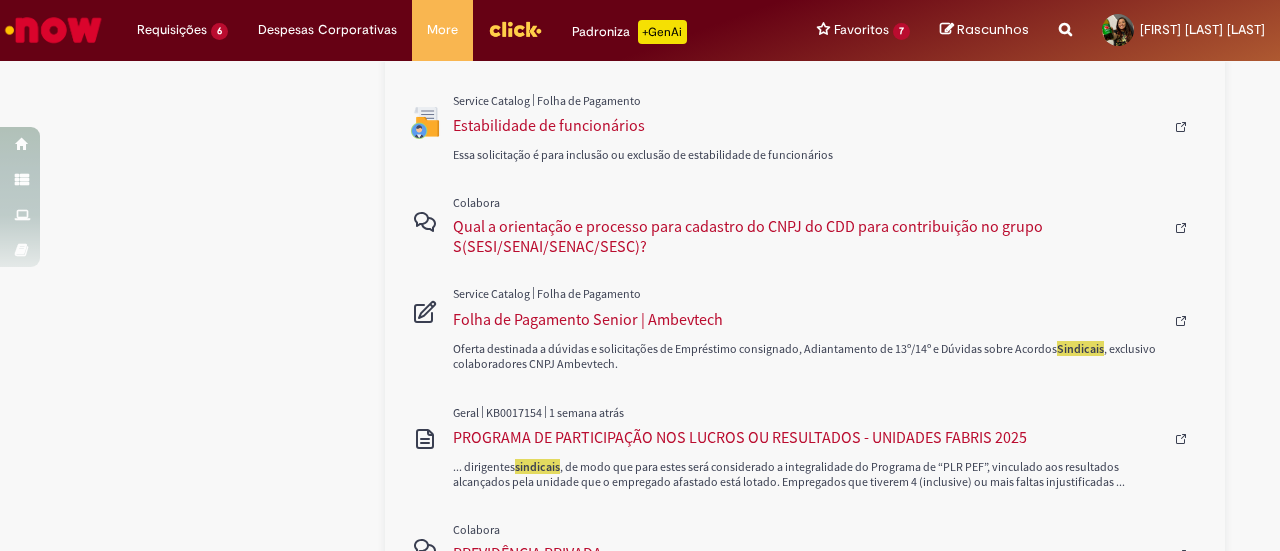 scroll, scrollTop: 858, scrollLeft: 0, axis: vertical 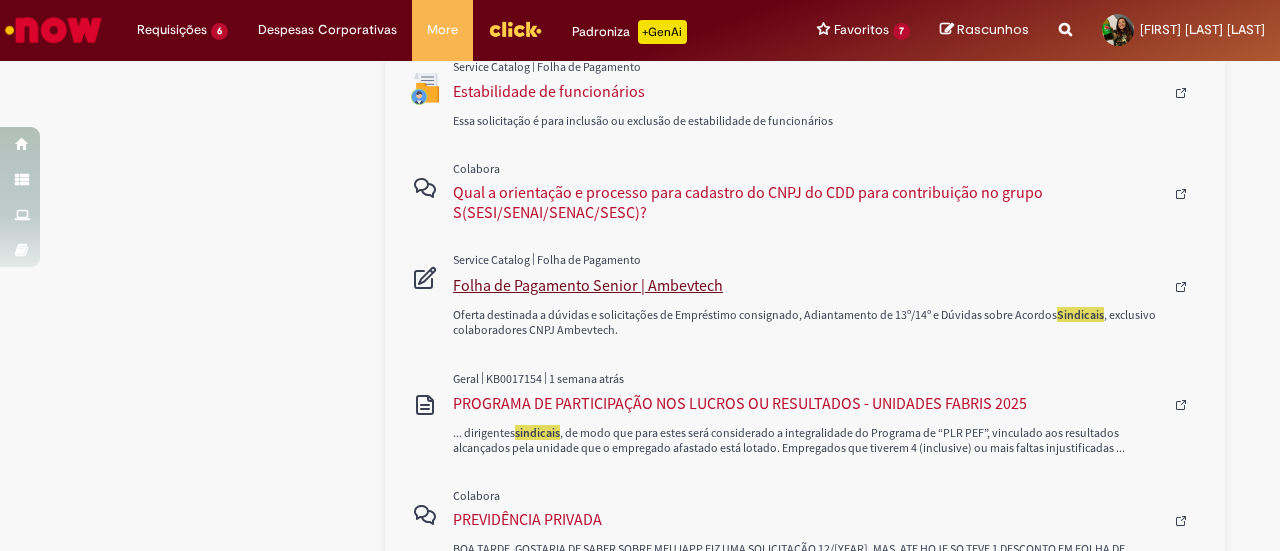 click on "Folha de Pagamento Senior | Ambevtech" at bounding box center [808, 285] 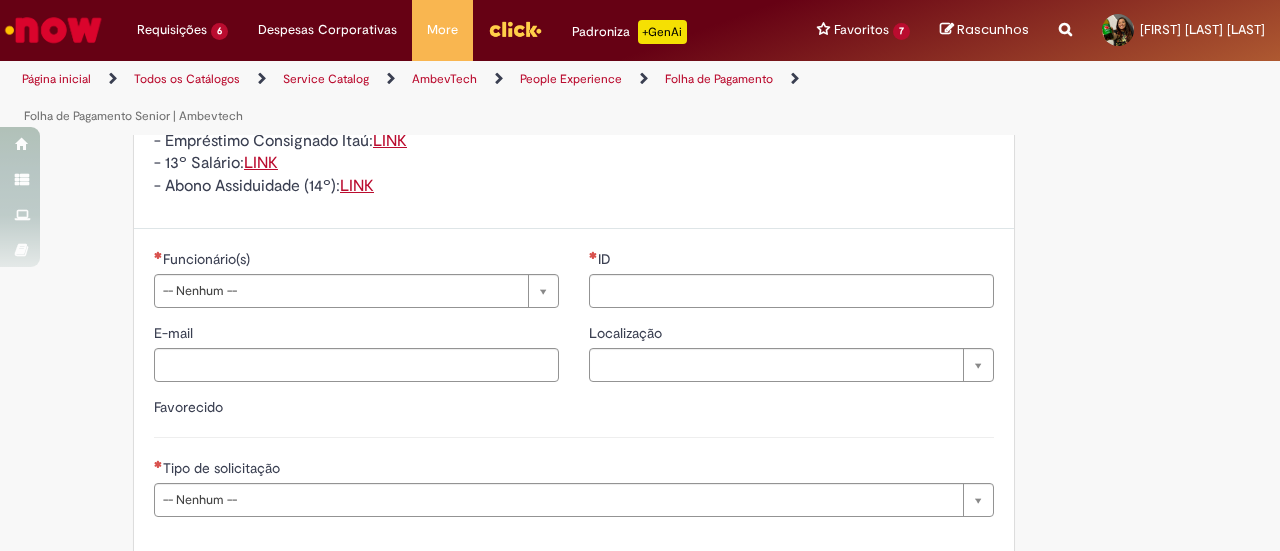 scroll, scrollTop: 313, scrollLeft: 0, axis: vertical 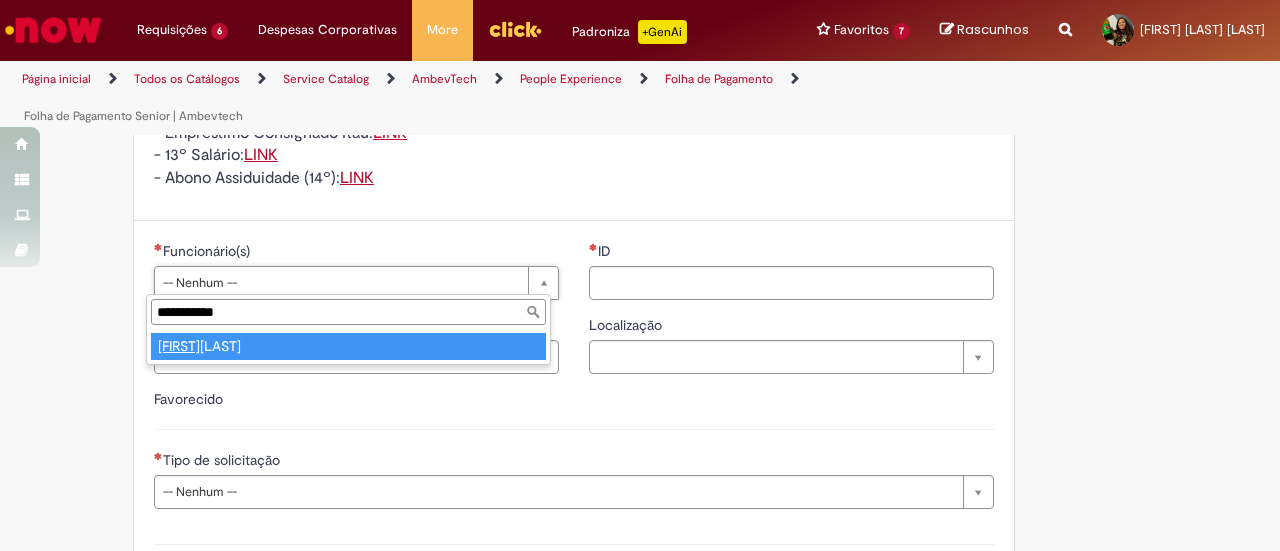 type on "**********" 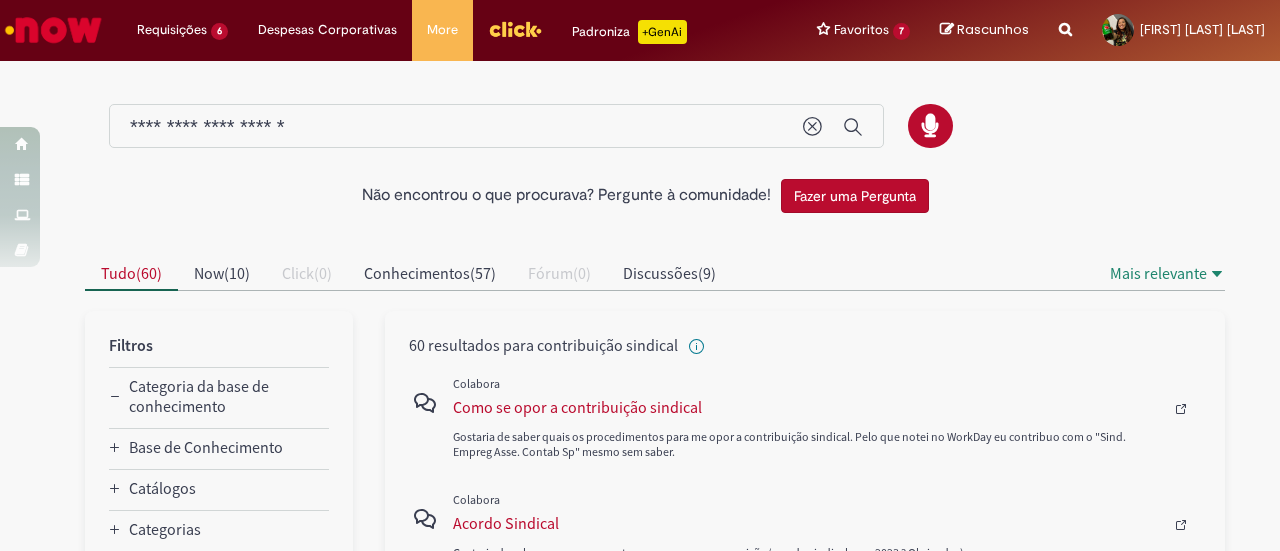 scroll, scrollTop: 0, scrollLeft: 0, axis: both 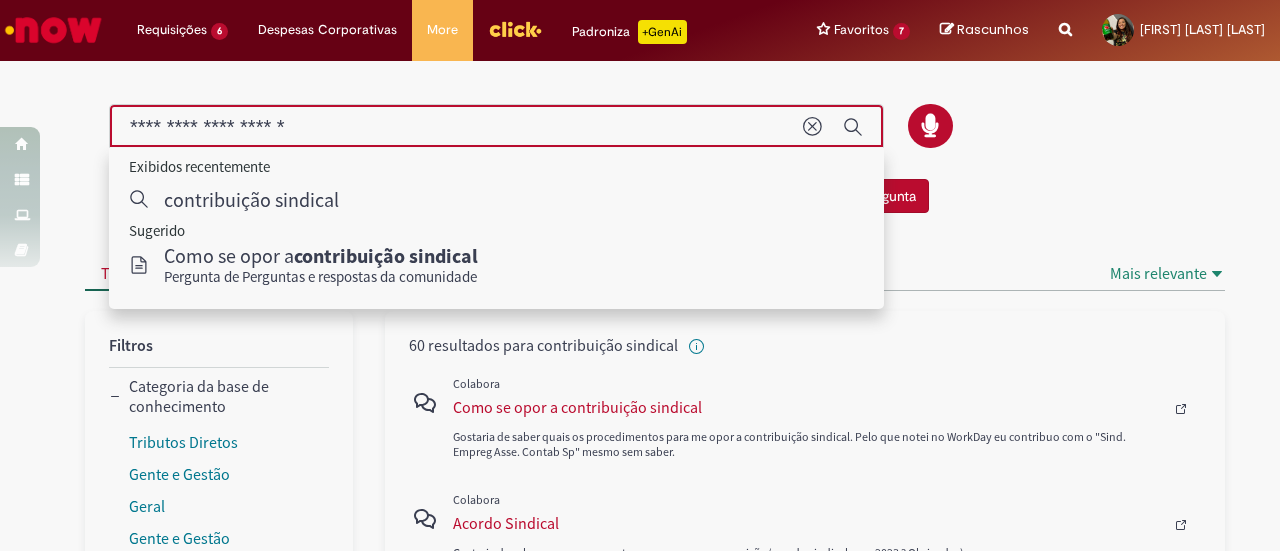 drag, startPoint x: 342, startPoint y: 132, endPoint x: 53, endPoint y: 112, distance: 289.69122 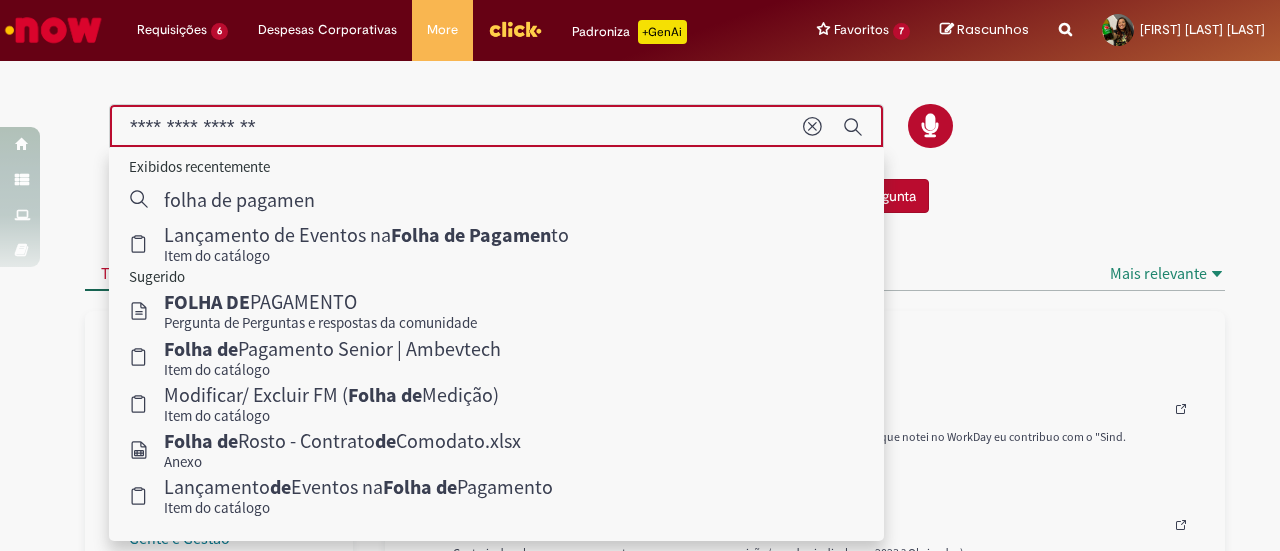 type on "**********" 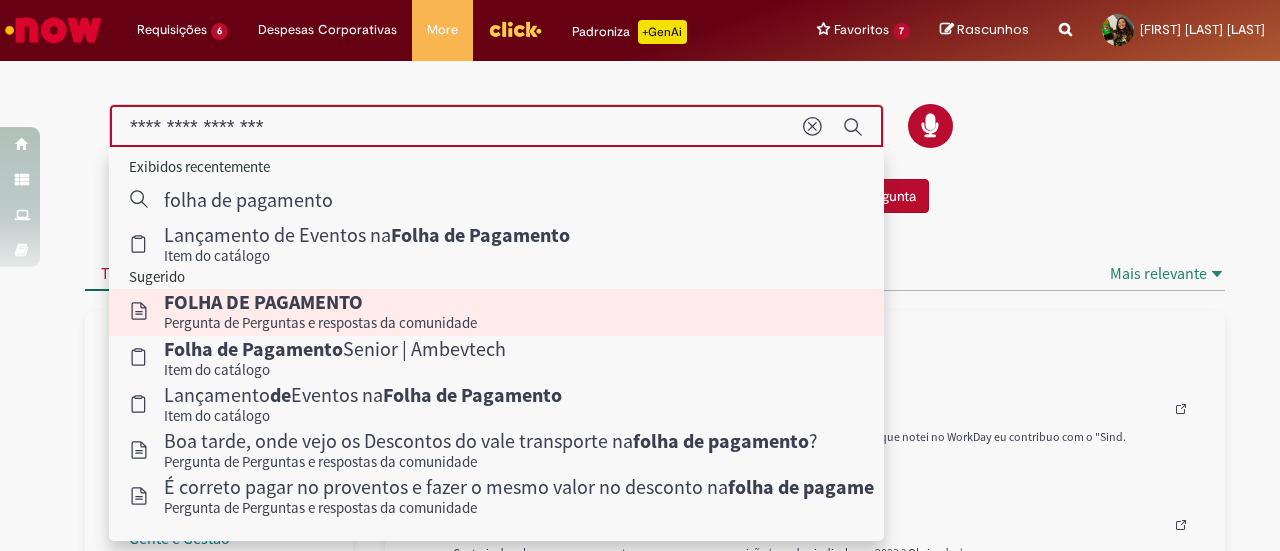 type 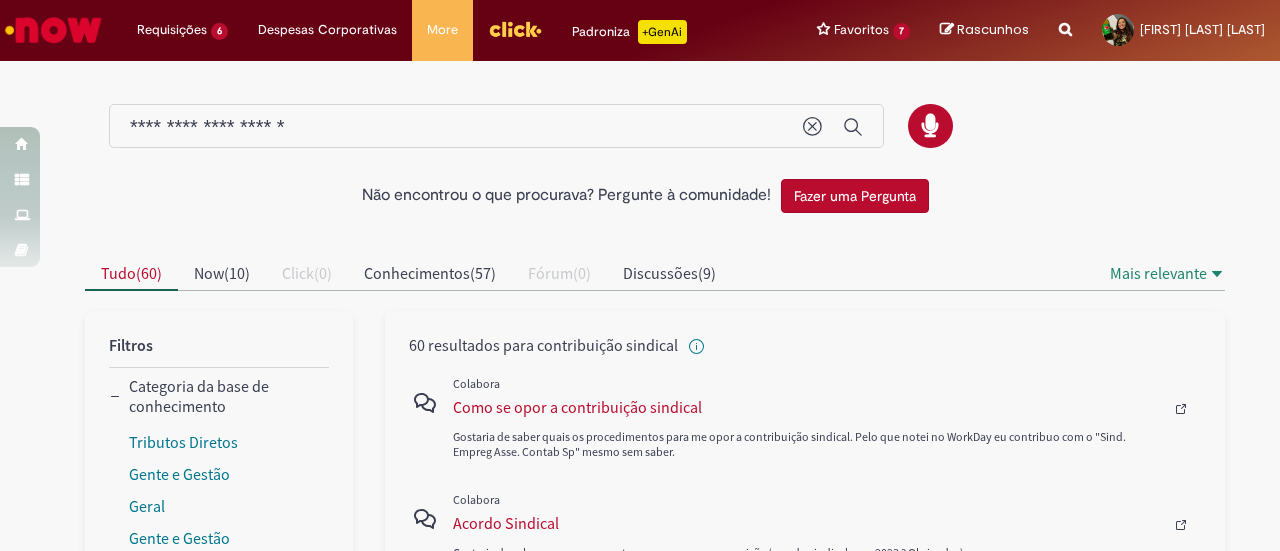 drag, startPoint x: 624, startPoint y: 111, endPoint x: 232, endPoint y: 173, distance: 396.87277 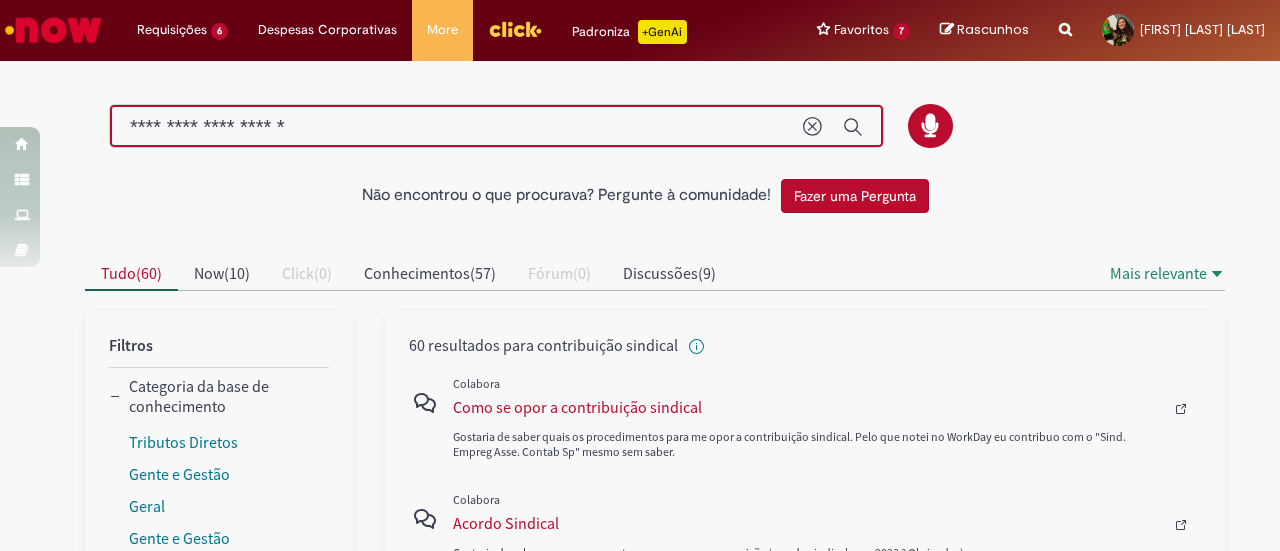 drag, startPoint x: 325, startPoint y: 129, endPoint x: 0, endPoint y: 119, distance: 325.1538 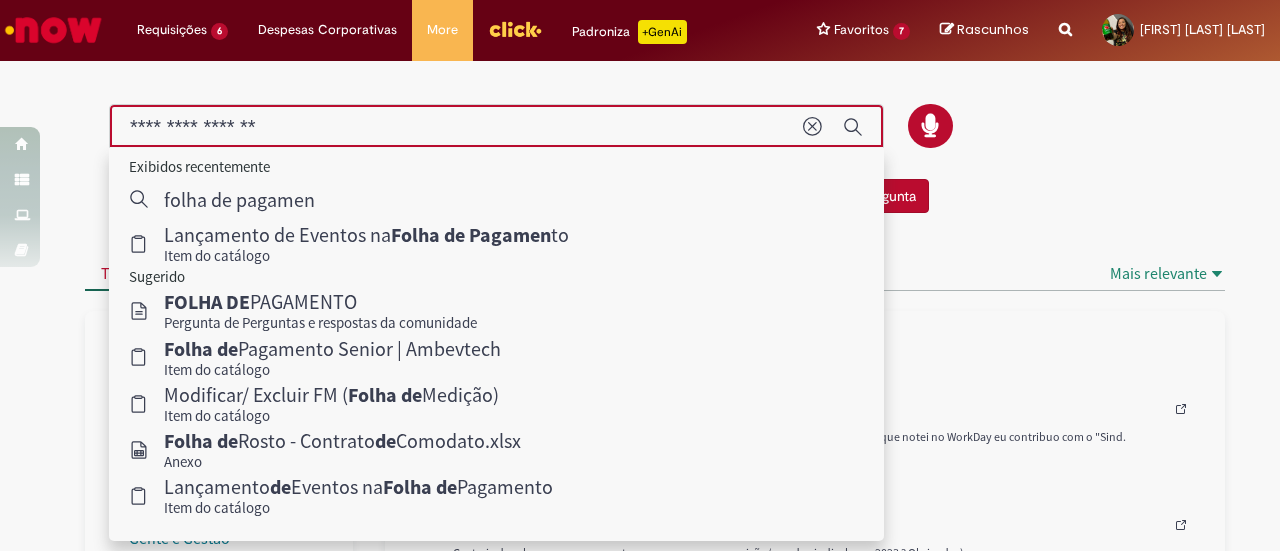 type on "**********" 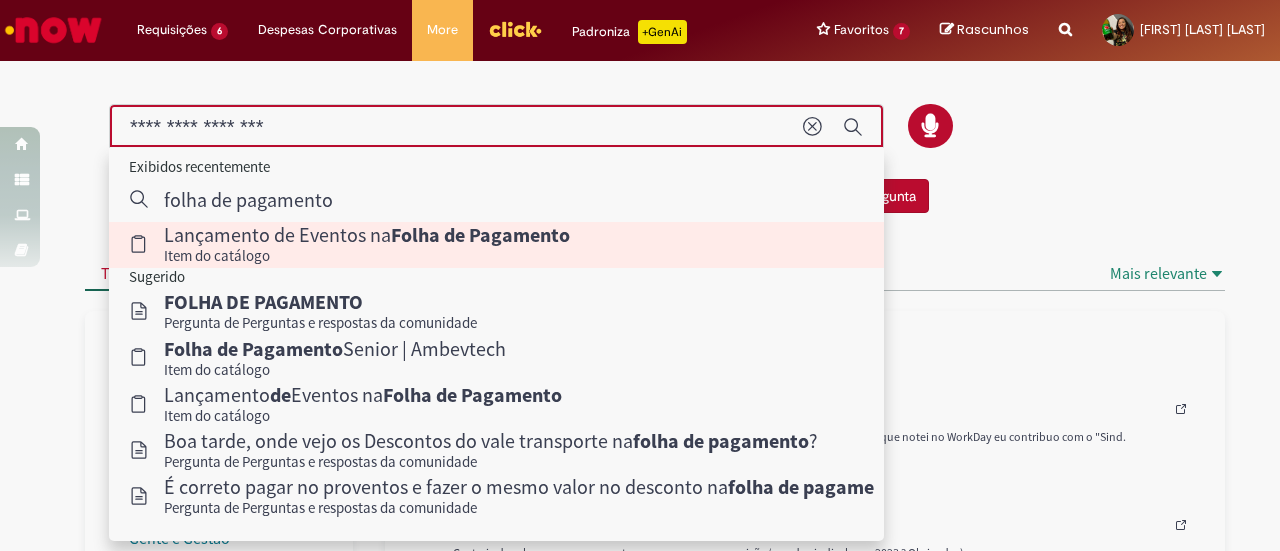 click on "Lançamento de Eventos na Folha de Pagamento" at bounding box center (367, 234) 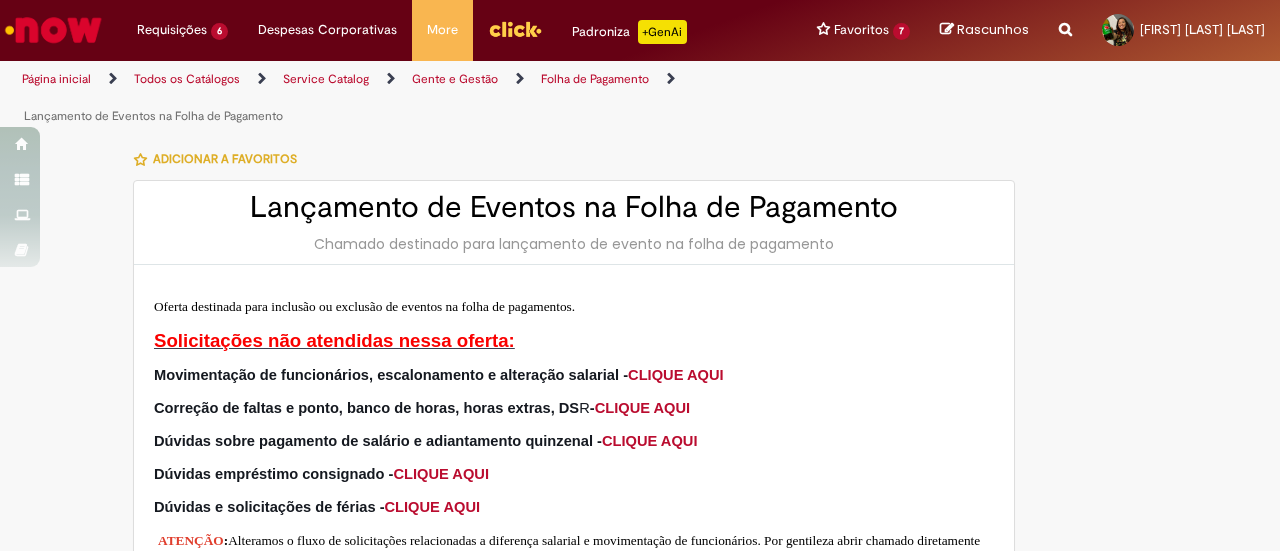 type on "********" 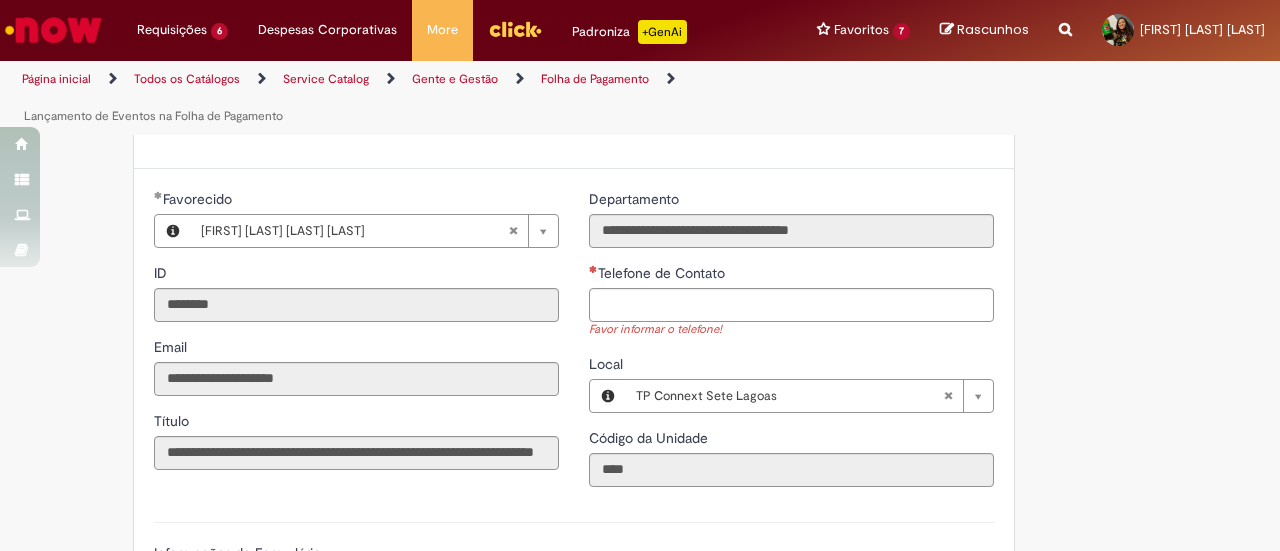 scroll, scrollTop: 493, scrollLeft: 0, axis: vertical 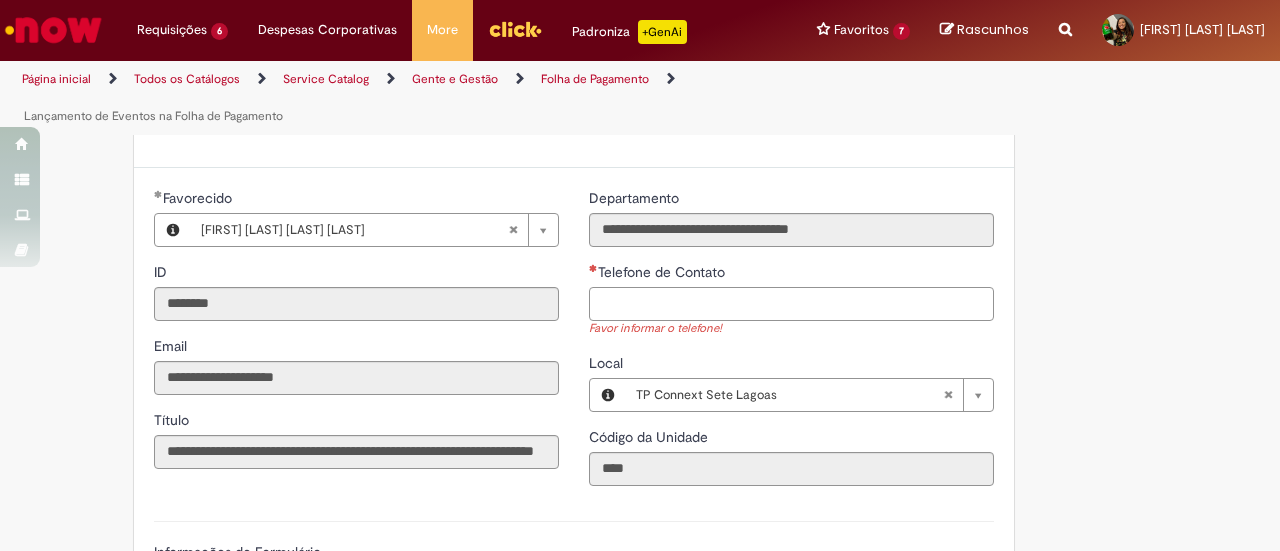 click on "Telefone de Contato" at bounding box center (791, 304) 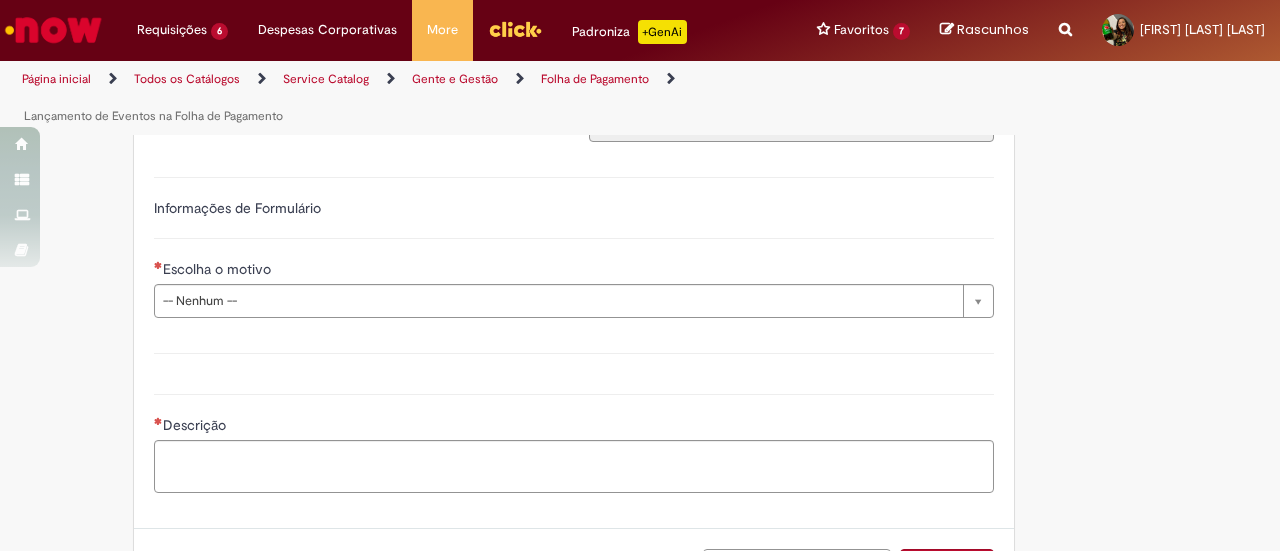 scroll, scrollTop: 839, scrollLeft: 0, axis: vertical 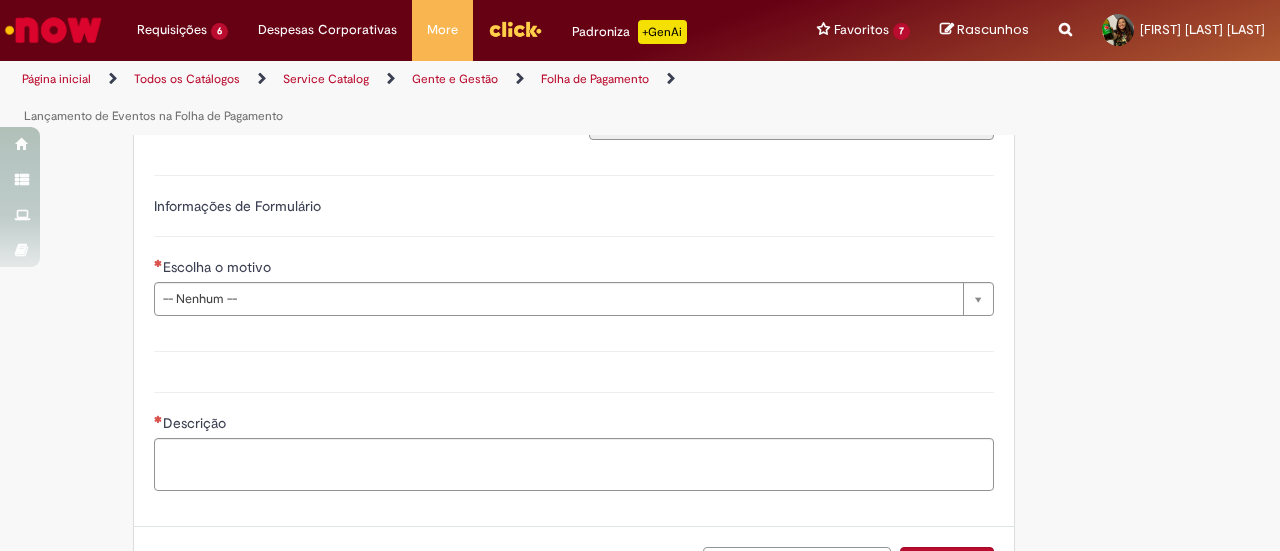 type on "**********" 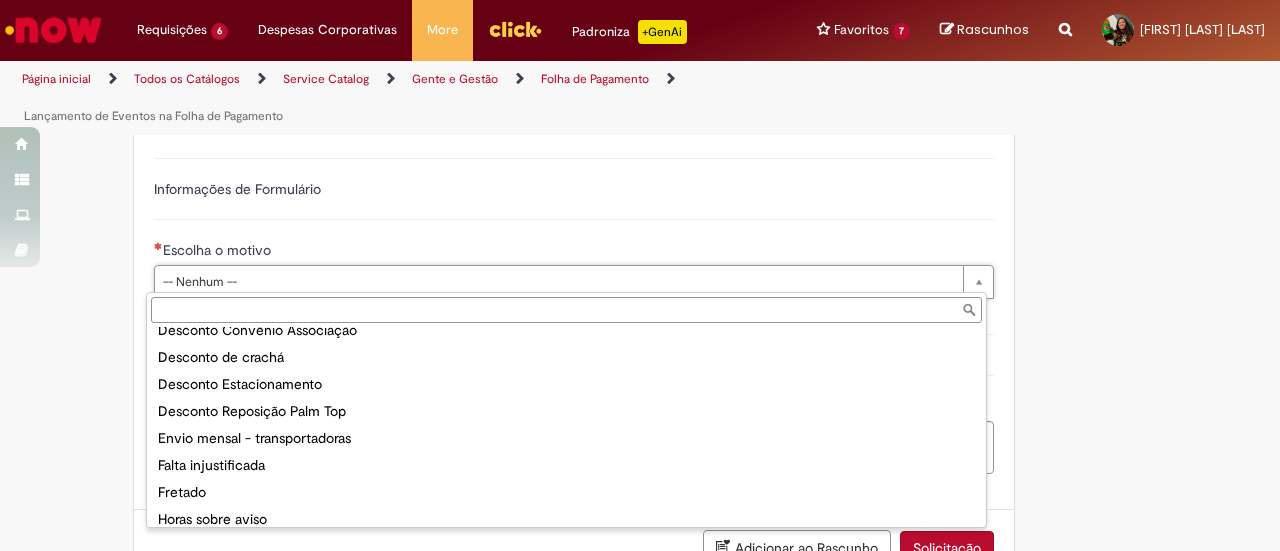 scroll, scrollTop: 164, scrollLeft: 0, axis: vertical 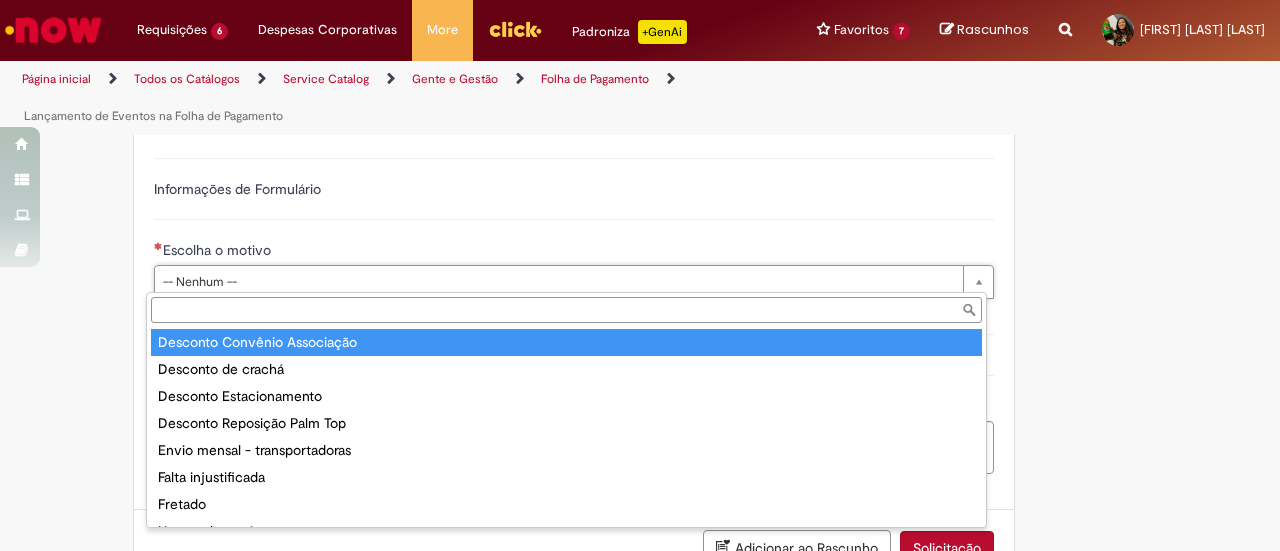 type on "**********" 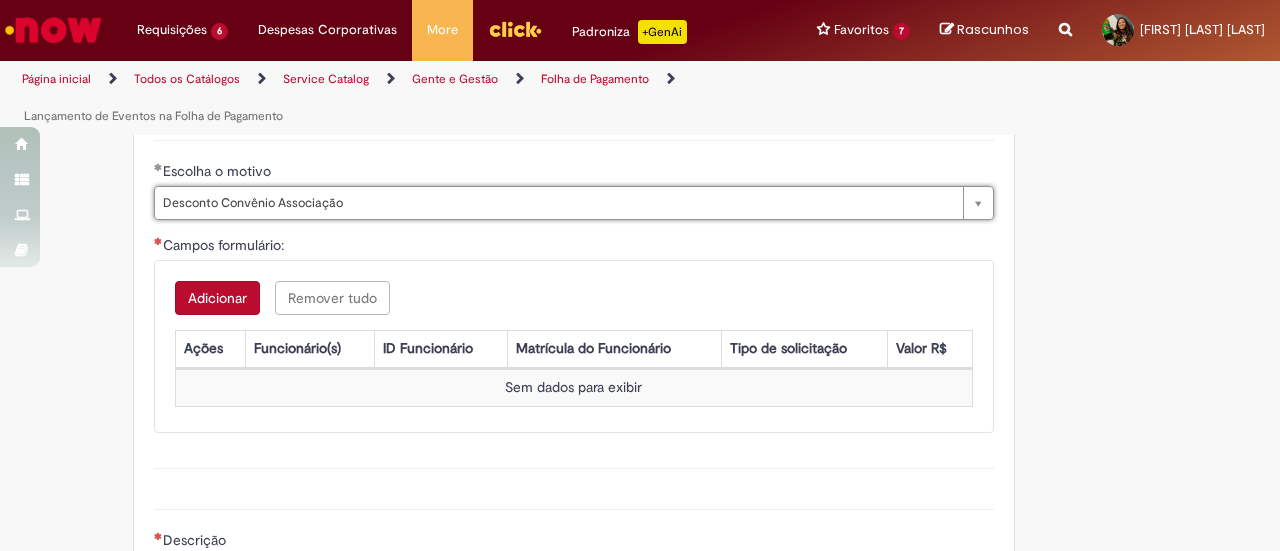 scroll, scrollTop: 934, scrollLeft: 0, axis: vertical 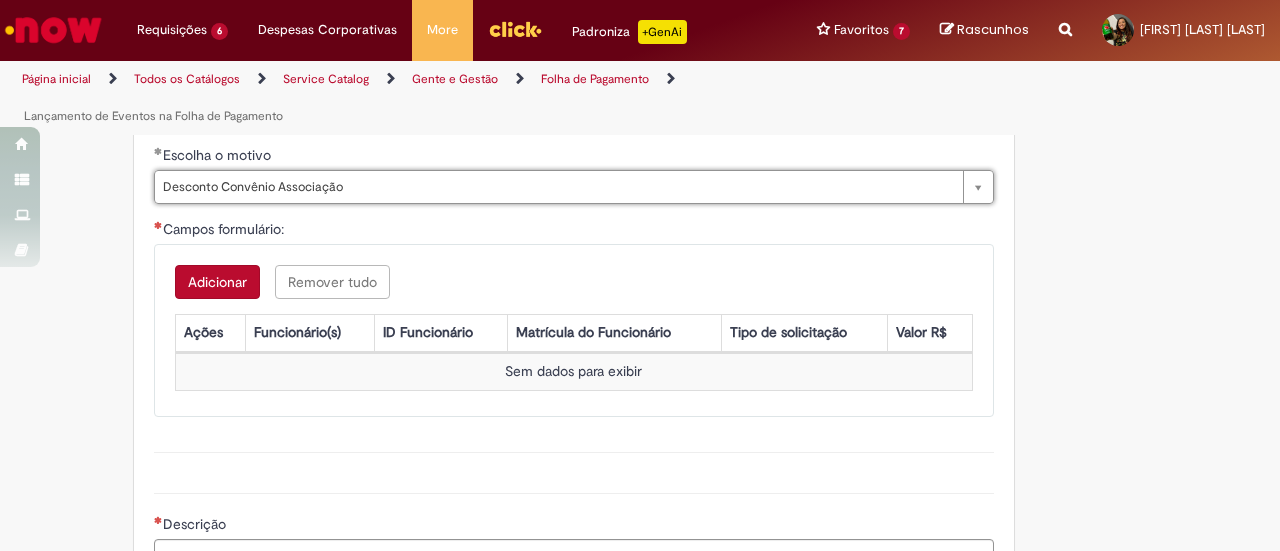 click on "ID Funcionário [NUMBER]" at bounding box center (574, 330) 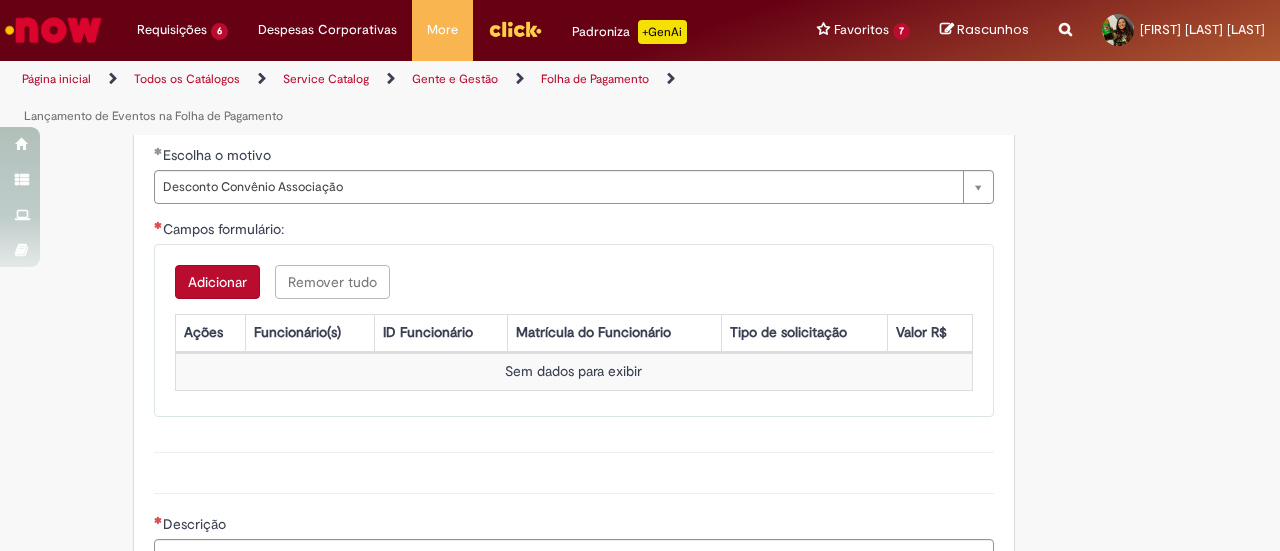 click on "Adicionar" at bounding box center [217, 282] 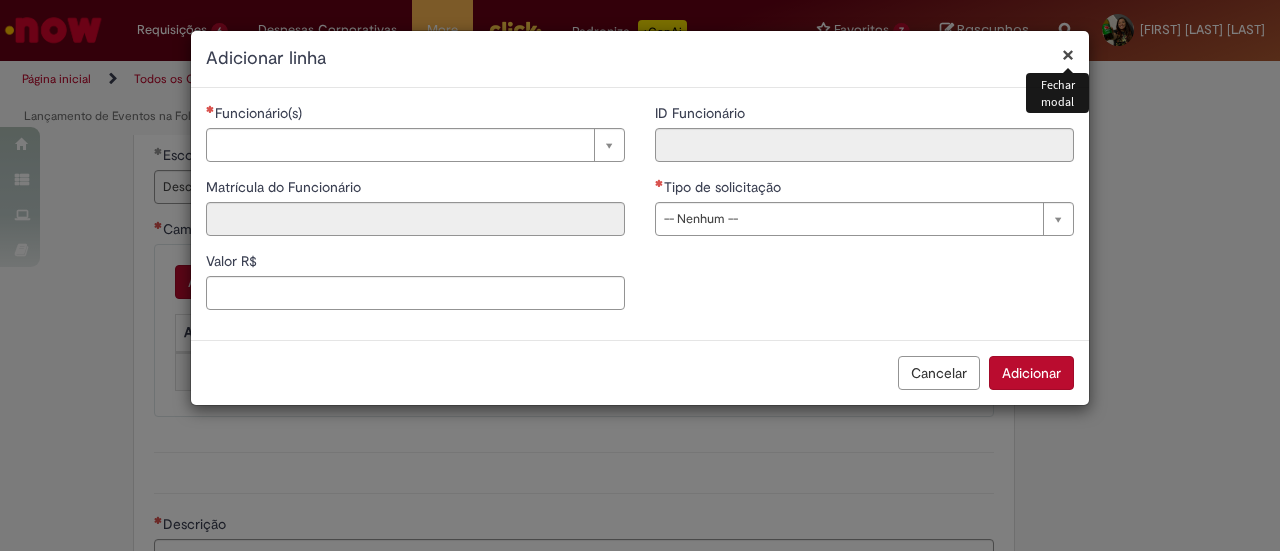 click on "×" at bounding box center [1068, 54] 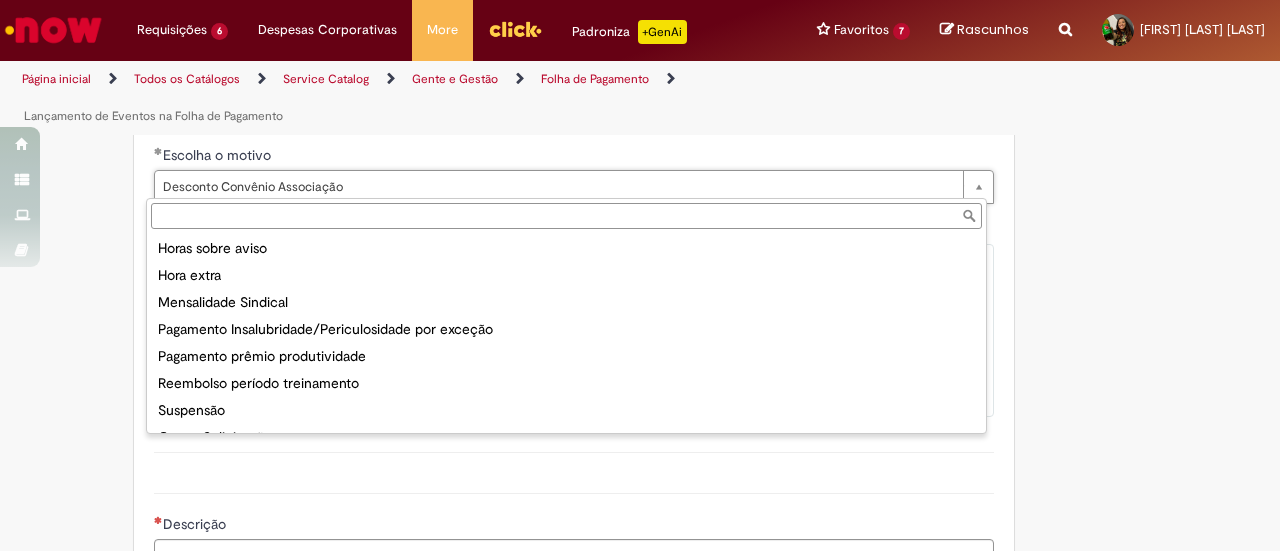 scroll, scrollTop: 374, scrollLeft: 0, axis: vertical 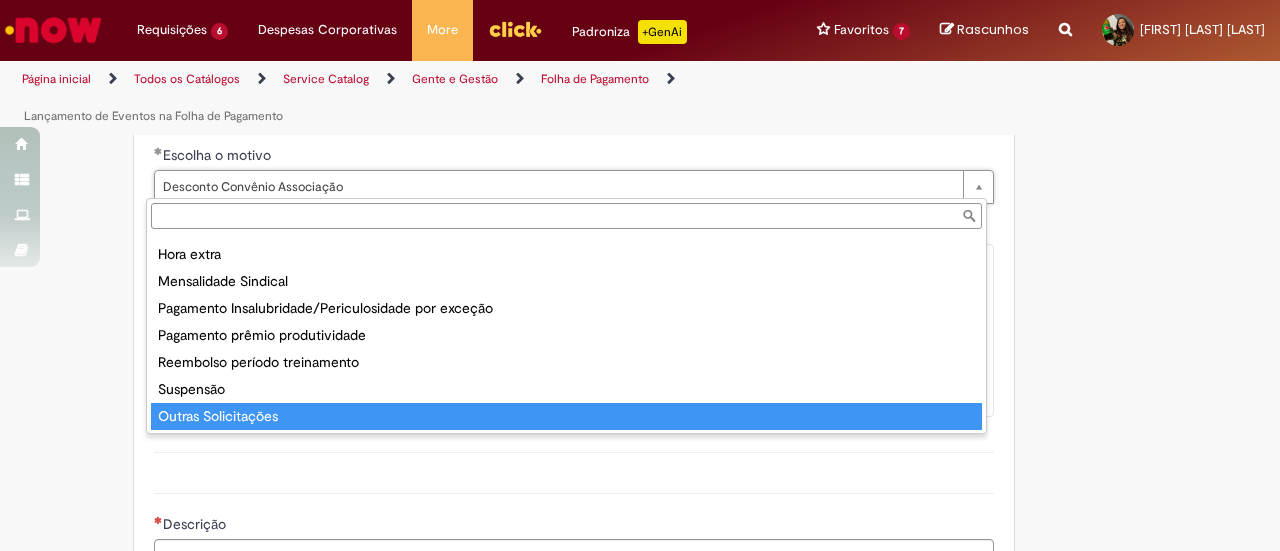 type on "**********" 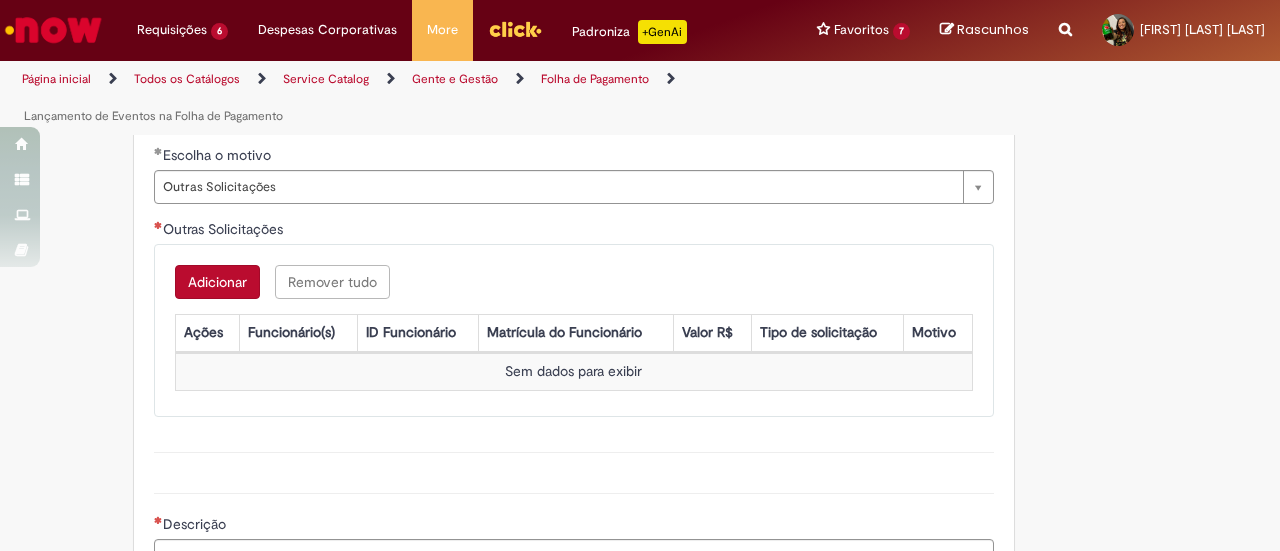 click on "Adicionar Remover tudo" at bounding box center [574, 282] 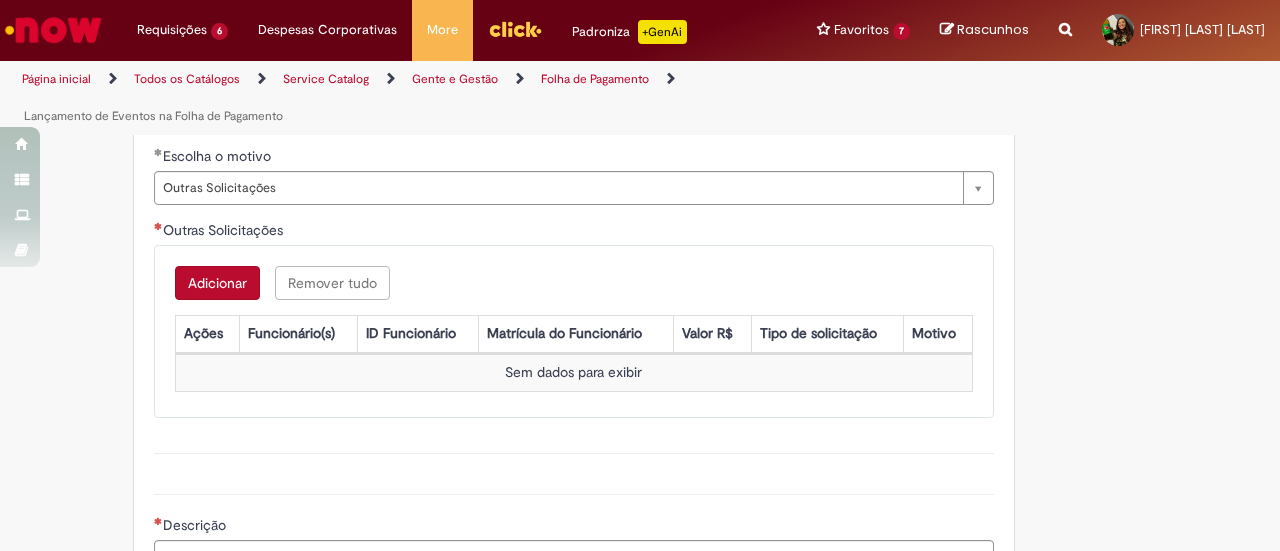 click on "Adicionar" at bounding box center [217, 283] 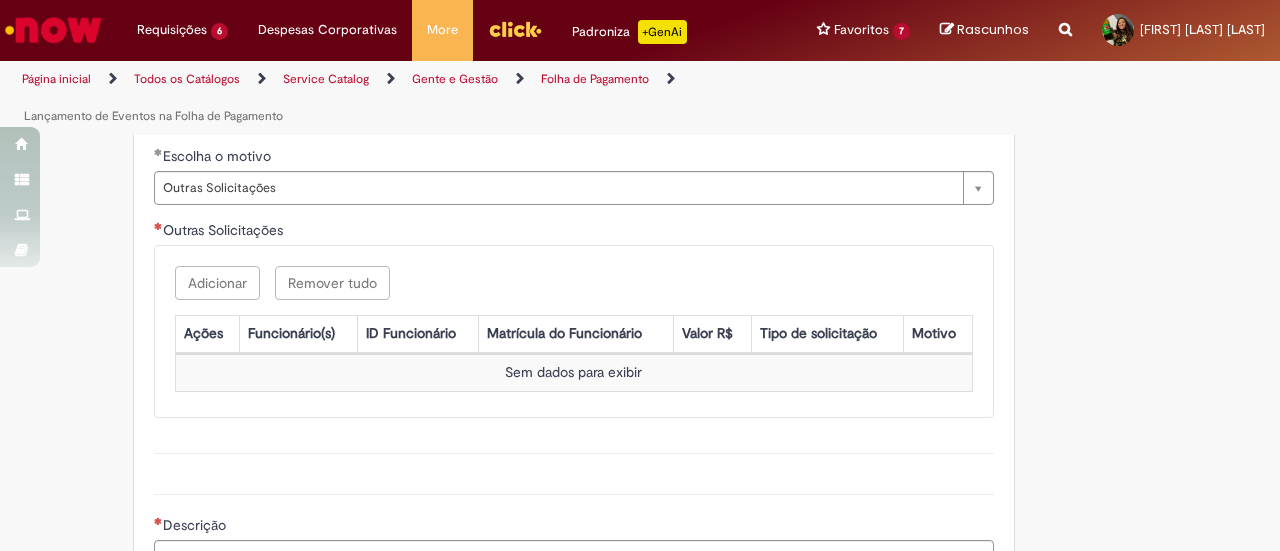 click on "Adicionar Remover tudo" at bounding box center [574, 283] 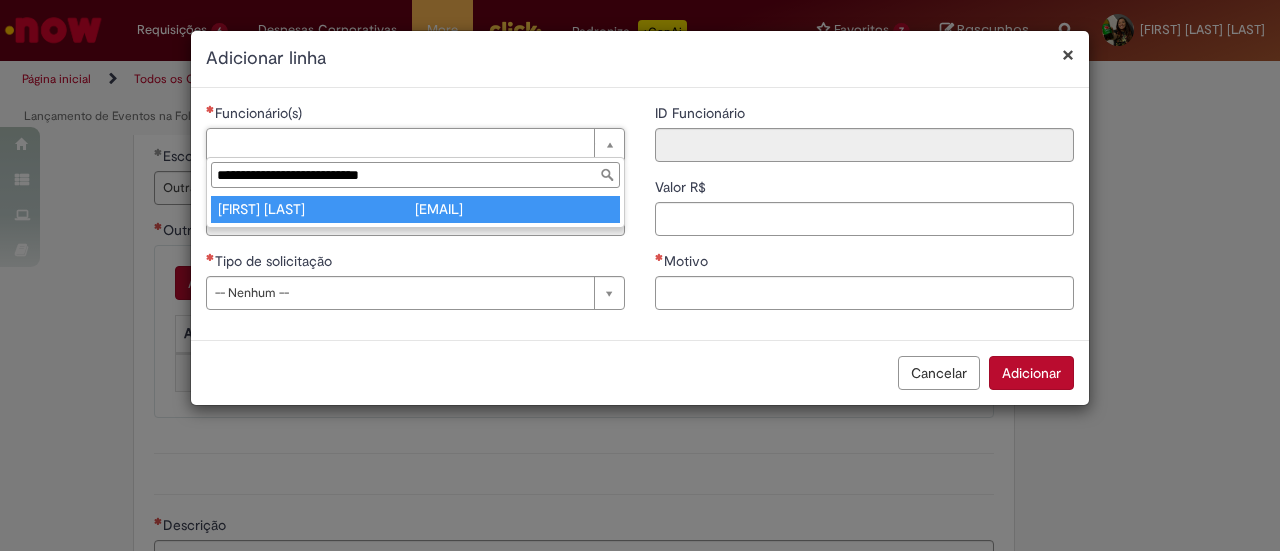 type on "**********" 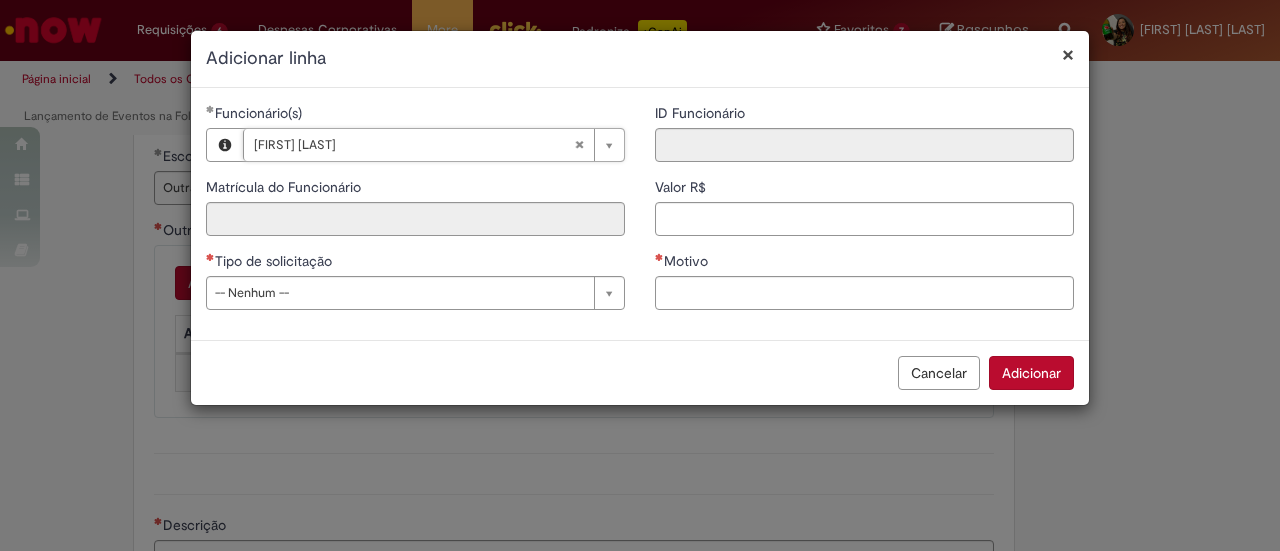type on "***" 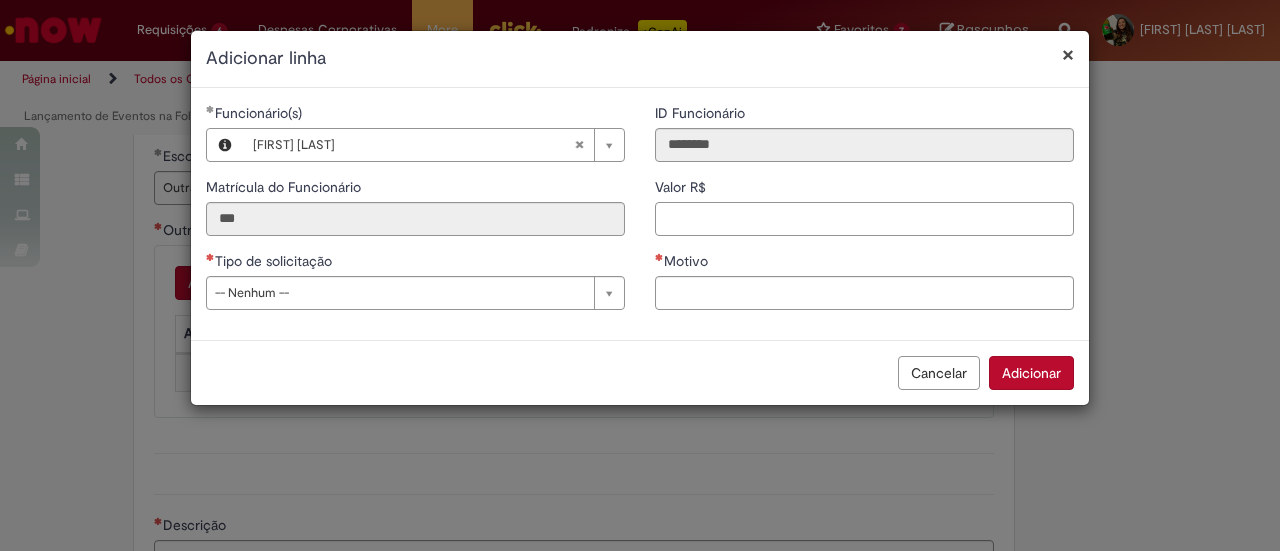 click on "Valor R$" at bounding box center [864, 219] 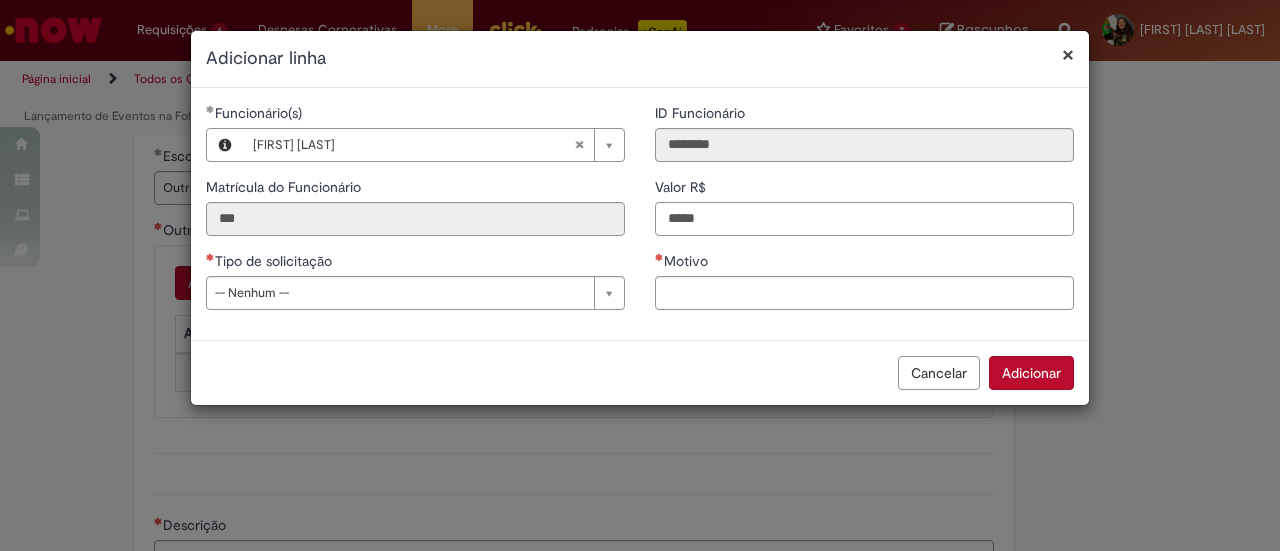 type on "*****" 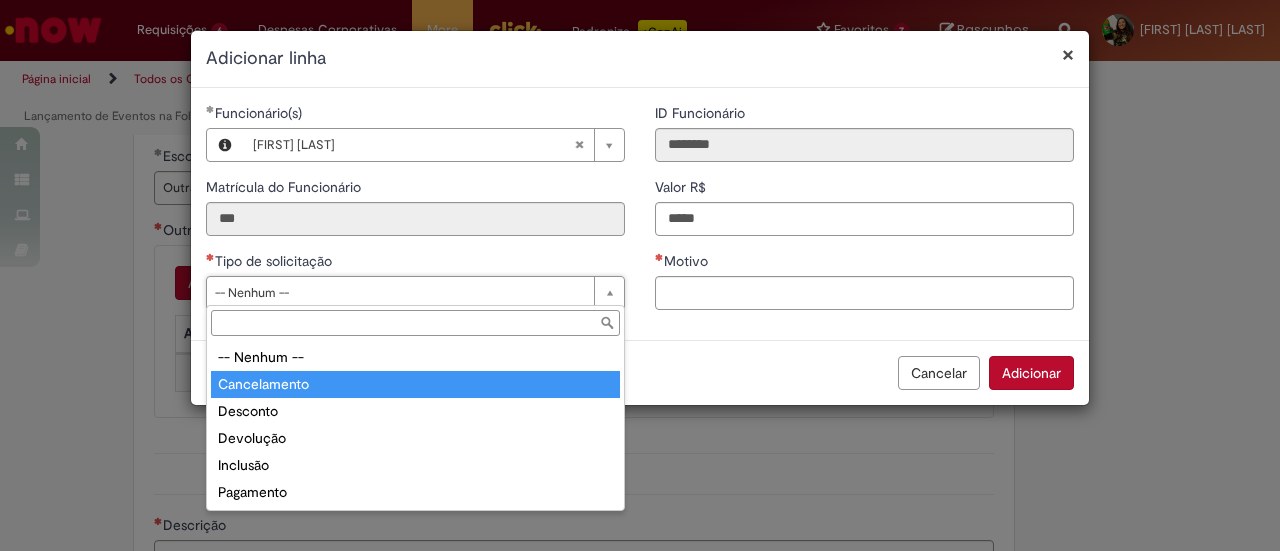 type on "**********" 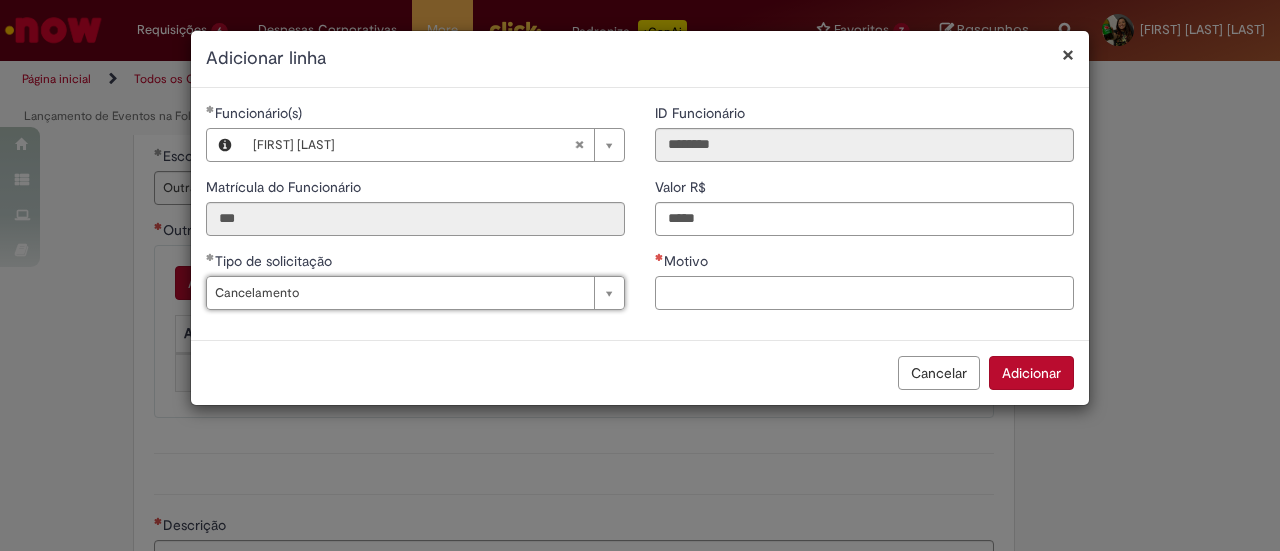 click on "Motivo" at bounding box center (864, 293) 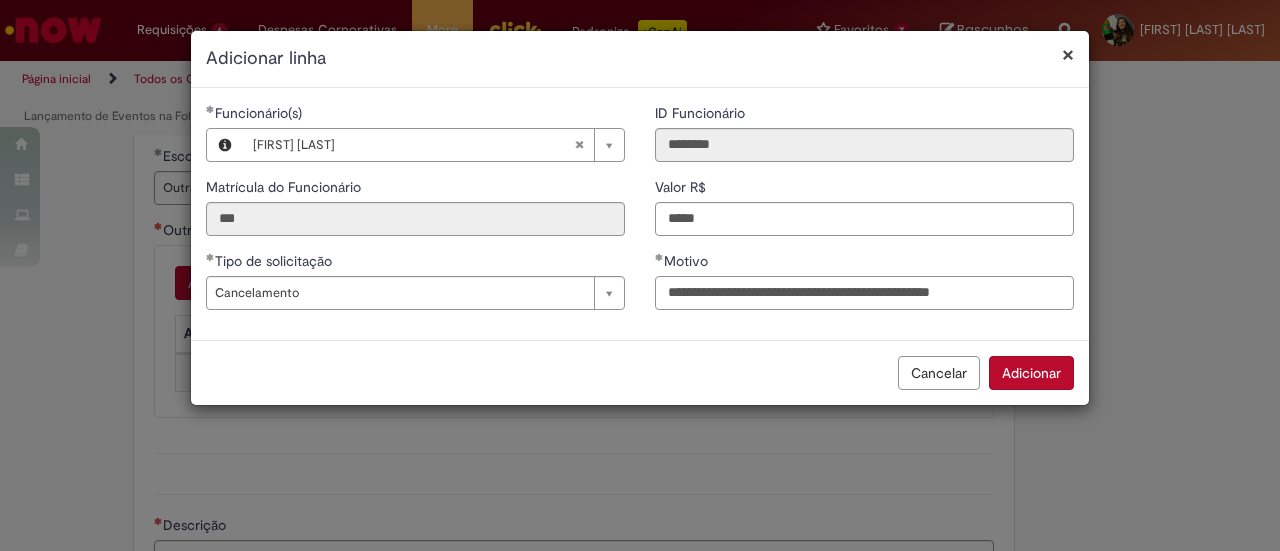 drag, startPoint x: 619, startPoint y: 299, endPoint x: 514, endPoint y: 291, distance: 105.30432 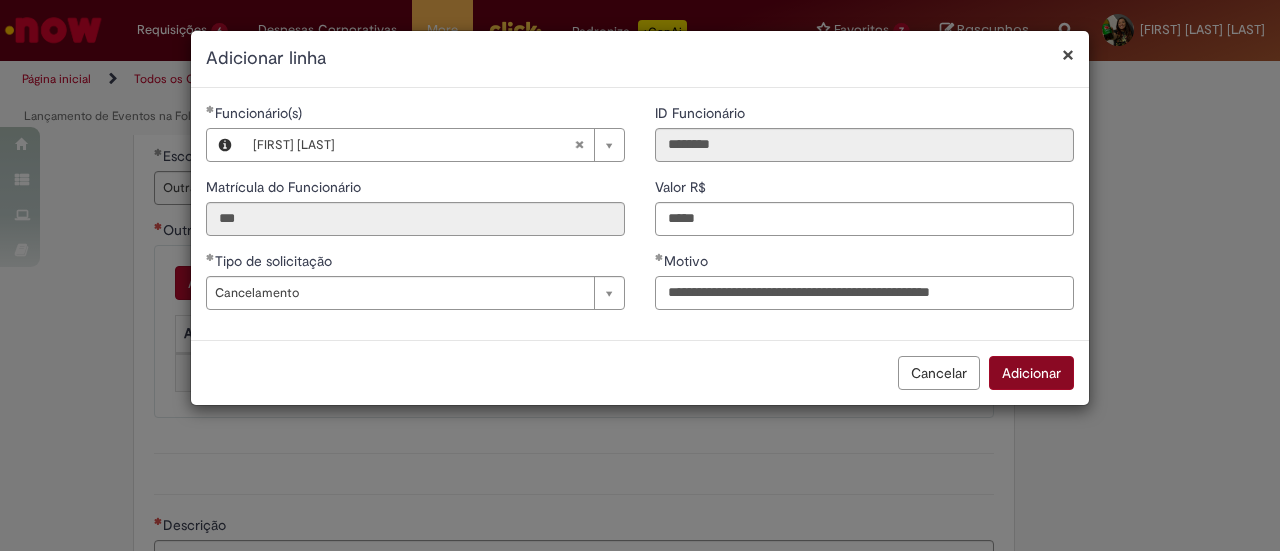 type on "**********" 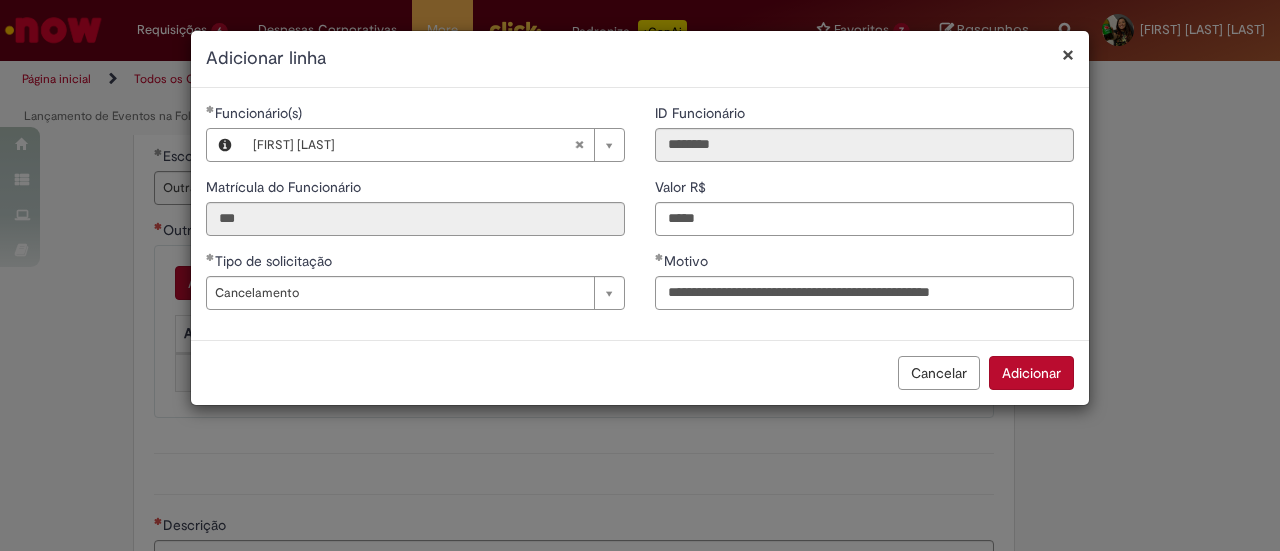 click on "Adicionar" at bounding box center [1031, 373] 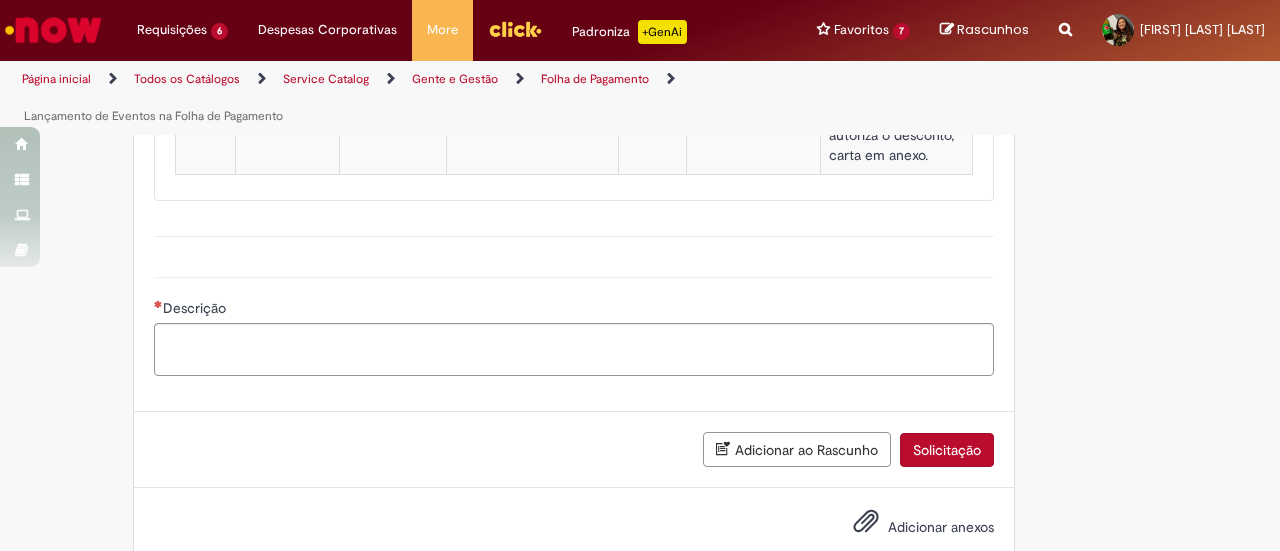 scroll, scrollTop: 1248, scrollLeft: 0, axis: vertical 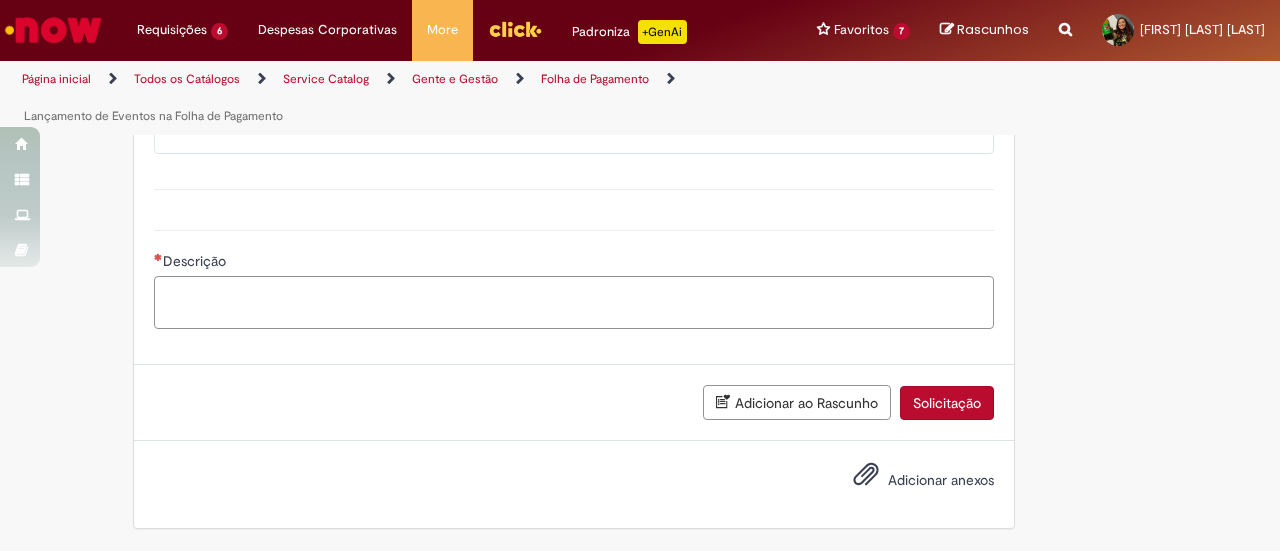 click on "Descrição" at bounding box center (574, 302) 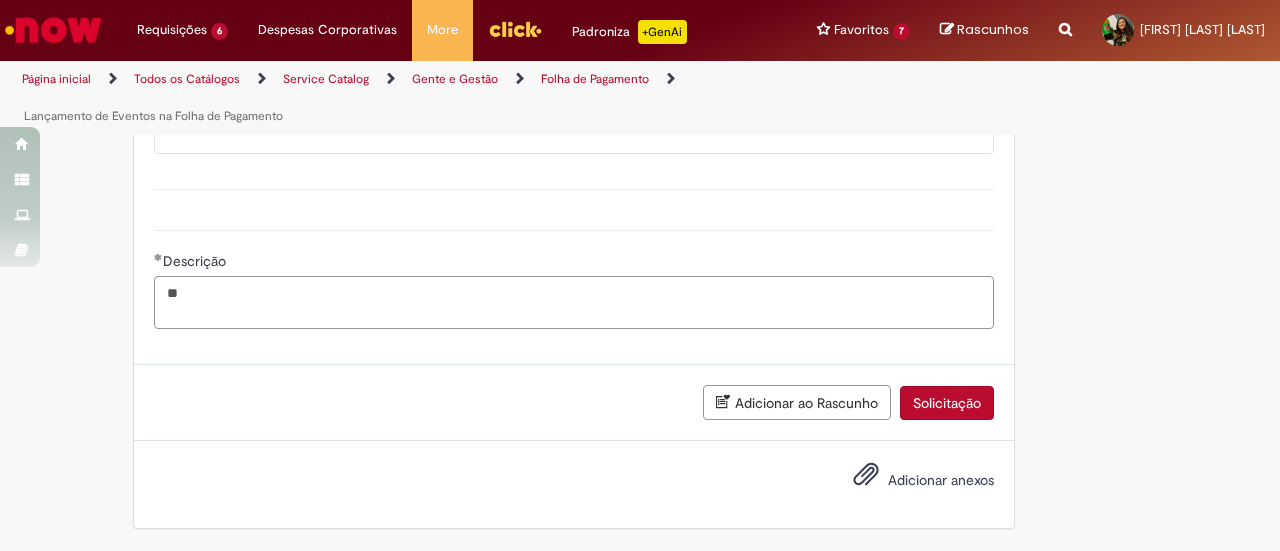 type on "*" 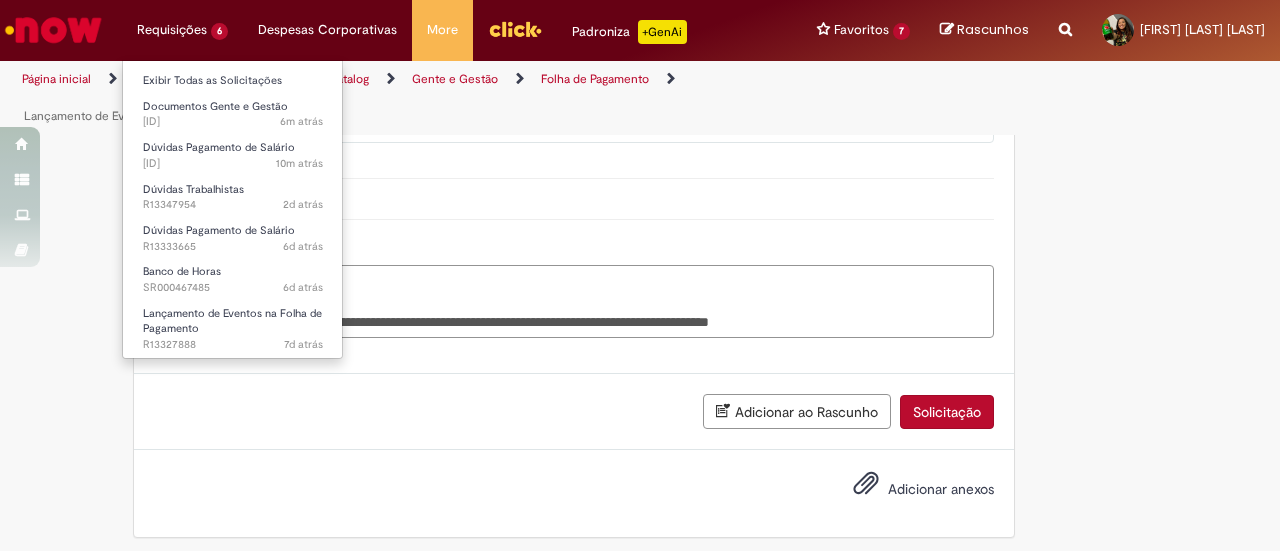 type on "**********" 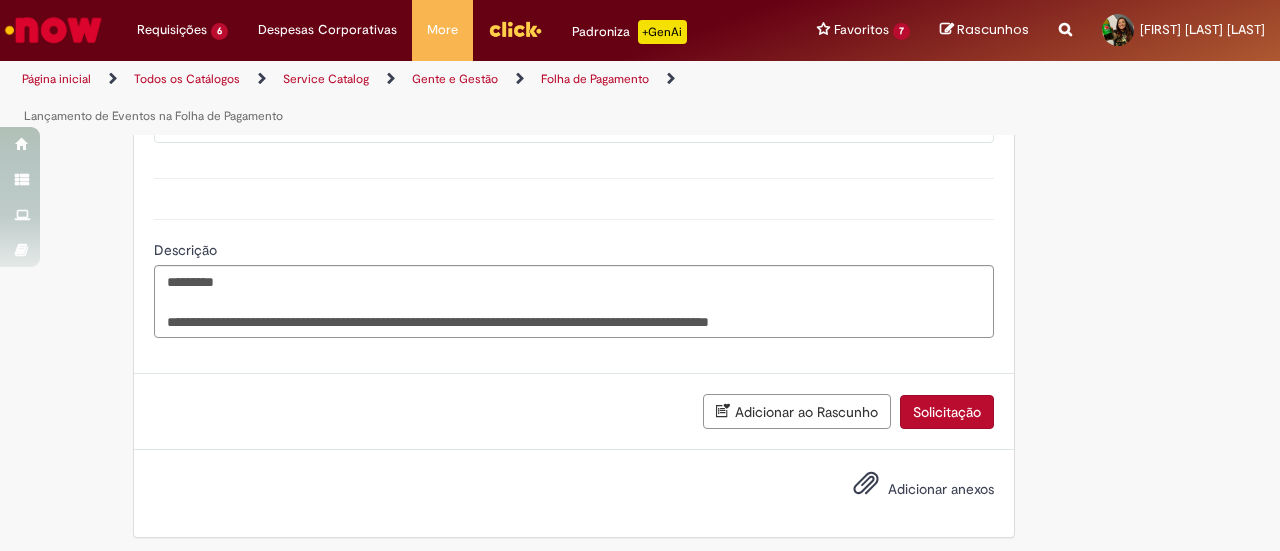 click on "Adicionar anexos" at bounding box center [941, 489] 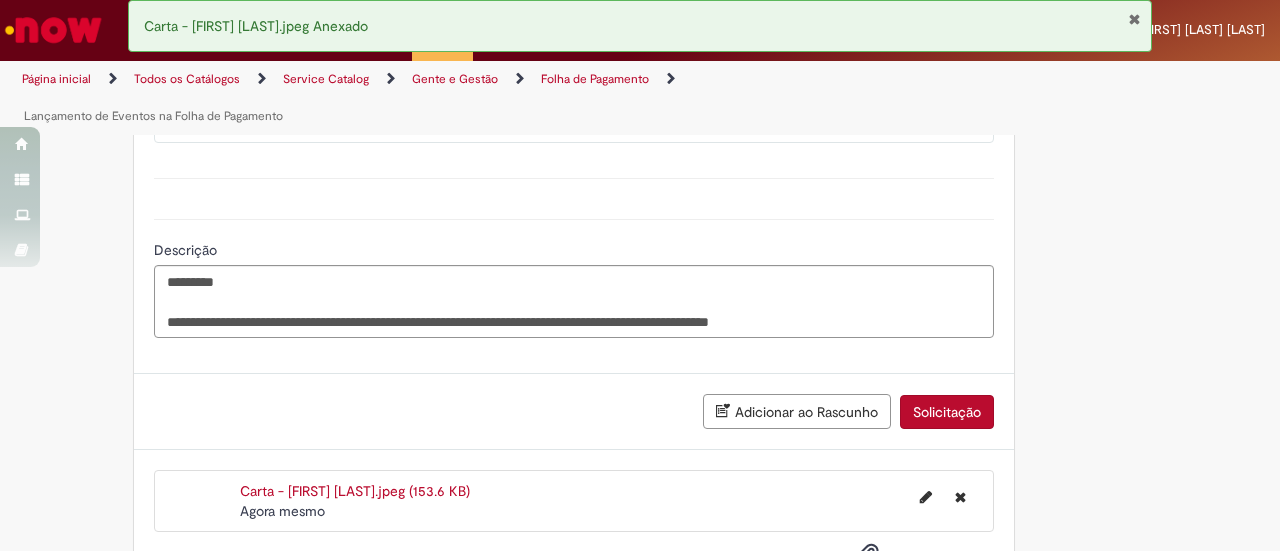 click on "Solicitação" at bounding box center (947, 412) 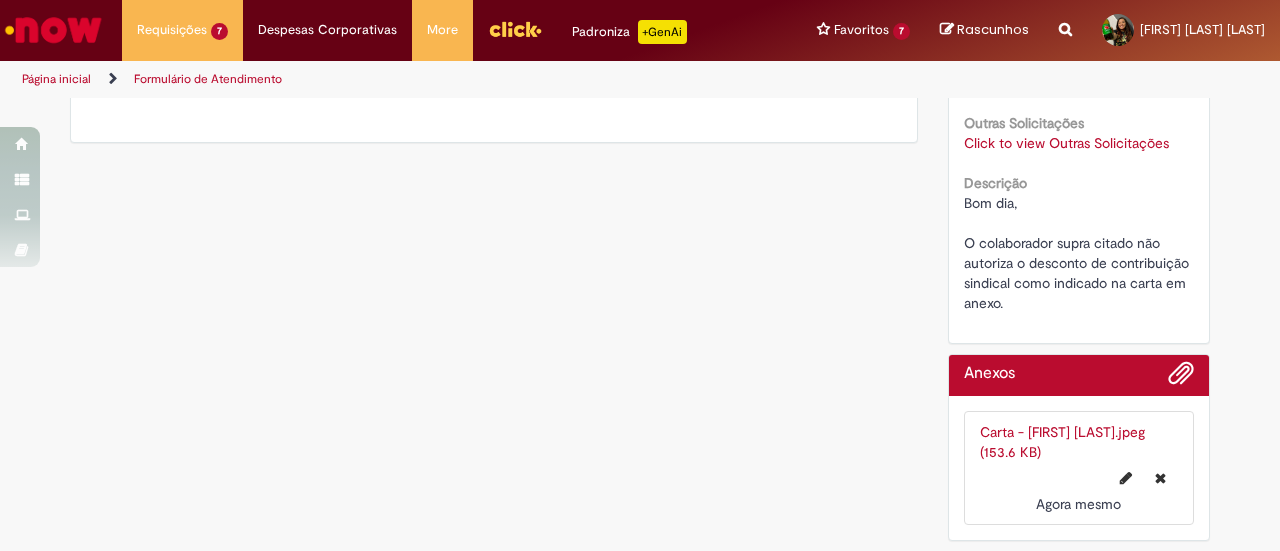 scroll, scrollTop: 0, scrollLeft: 0, axis: both 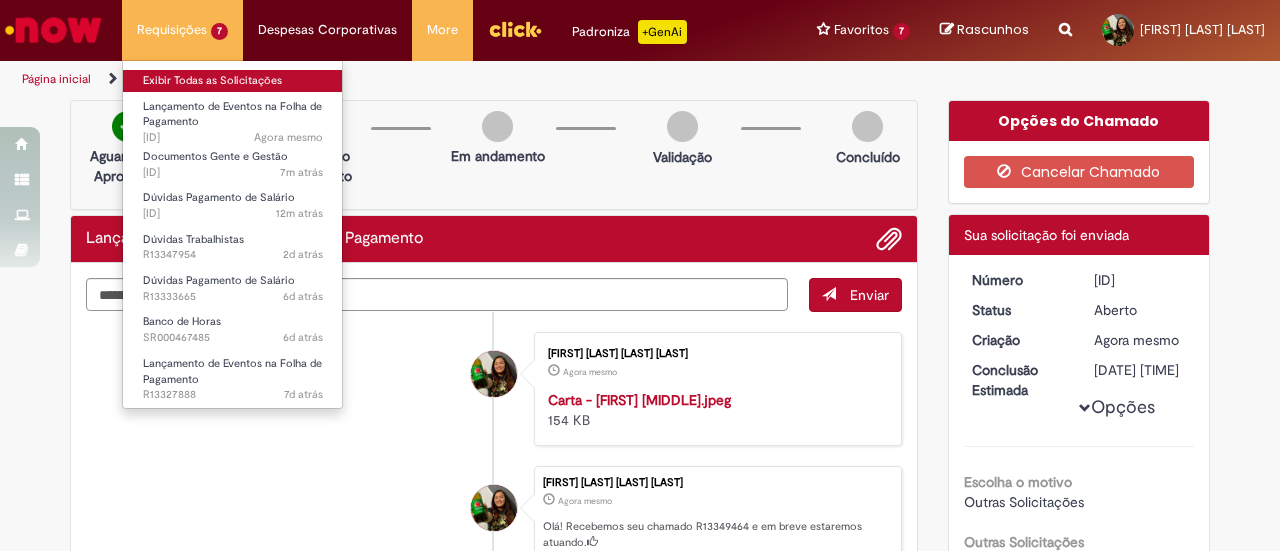 click on "Exibir Todas as Solicitações" at bounding box center (233, 81) 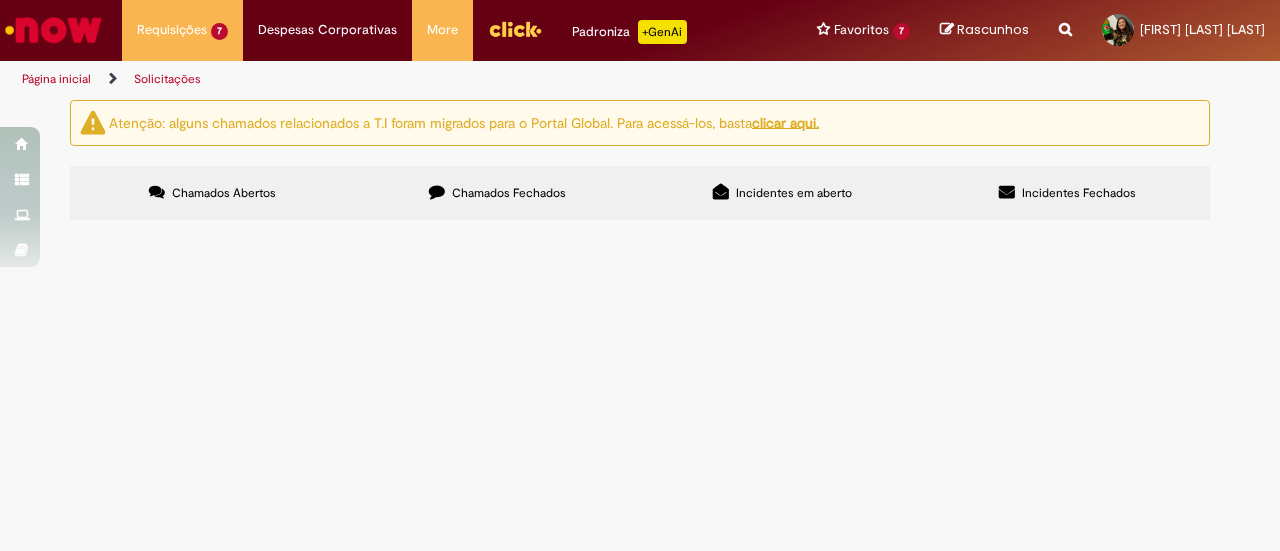 scroll, scrollTop: 284, scrollLeft: 0, axis: vertical 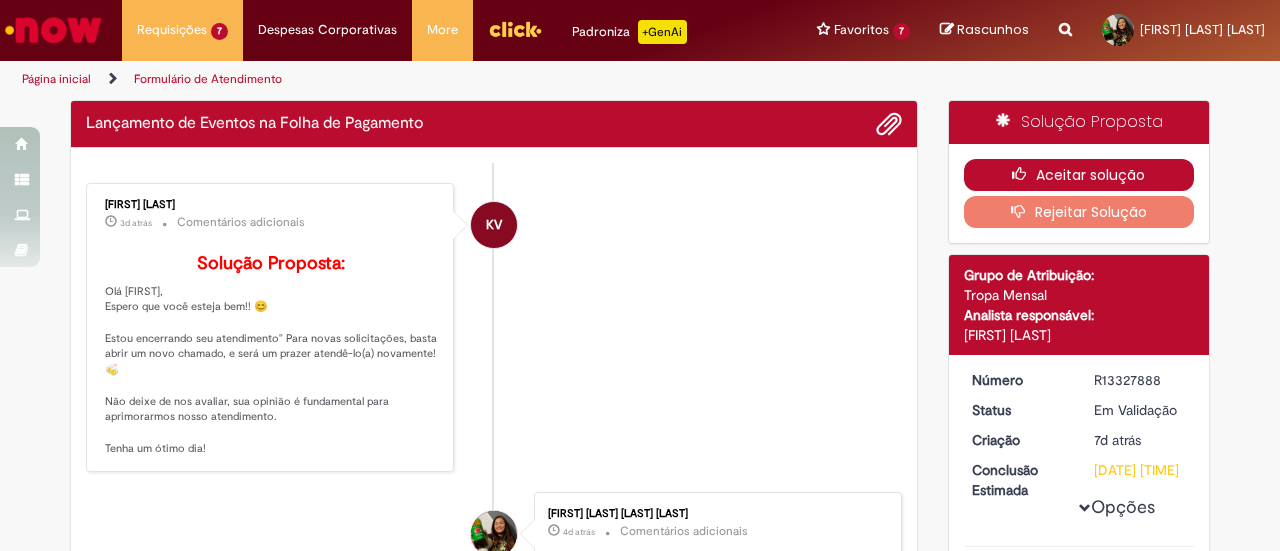 click on "Aceitar solução" at bounding box center [1079, 175] 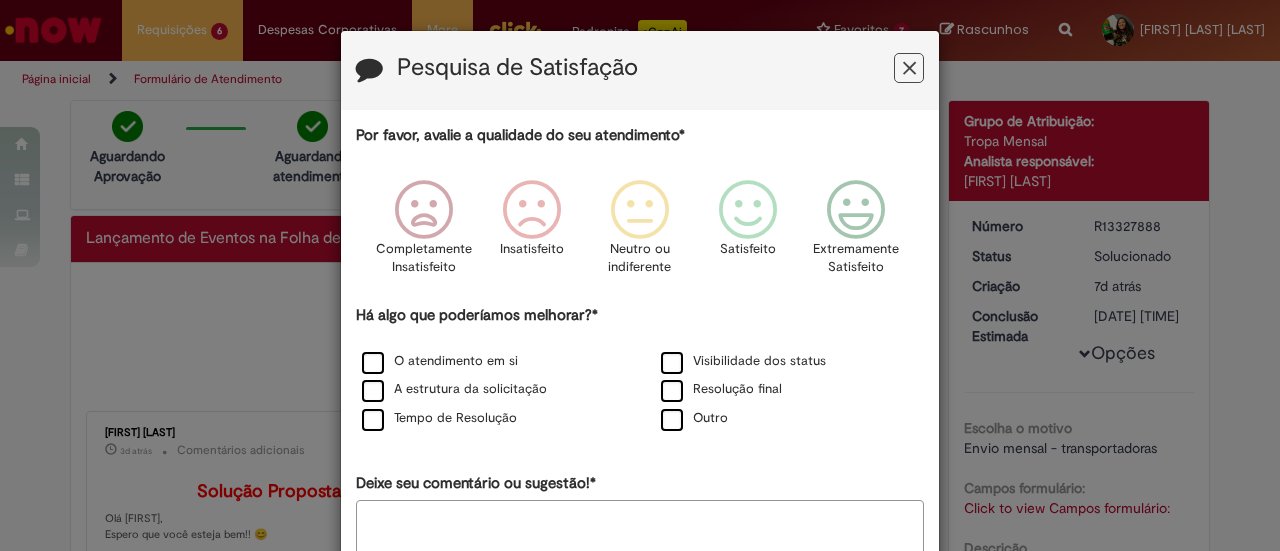 click on "Por favor, avalie a qualidade do seu atendimento*
Completamente Insatisfeito
Insatisfeito
Neutro ou indiferente
Satisfeito
Extremamente Satisfeito
Há algo que poderíamos melhorar?*
O atendimento em si
Visibilidade dos status
A estrutura da solicitação
Resolução final
Tempo de Resolução
Outro
Deixe seu comentário ou sugestão!*" at bounding box center (640, 343) 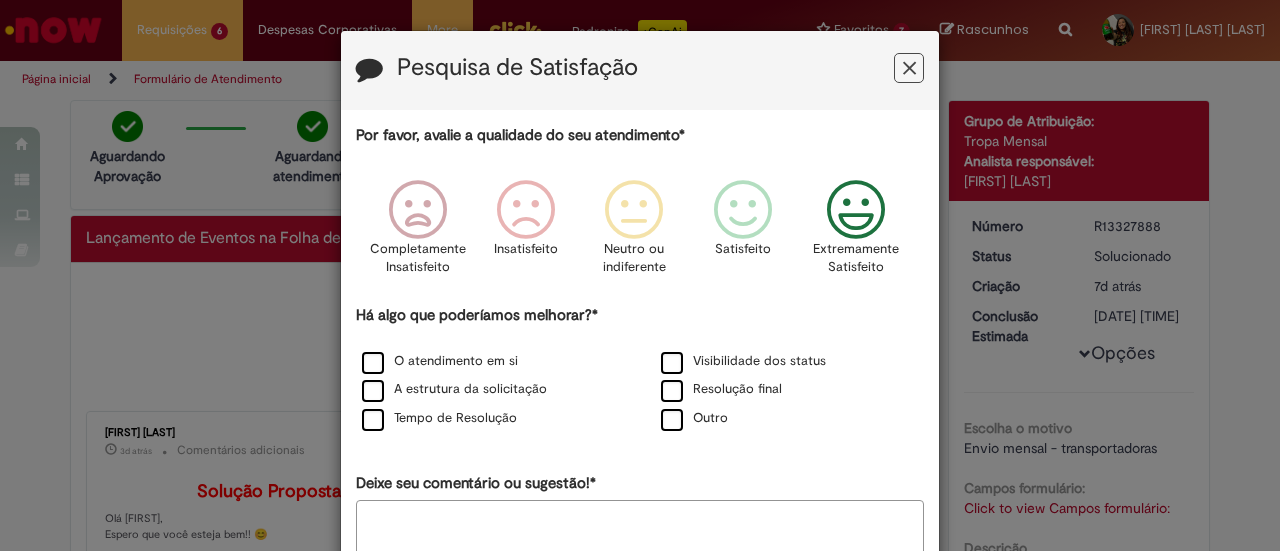 click at bounding box center (856, 210) 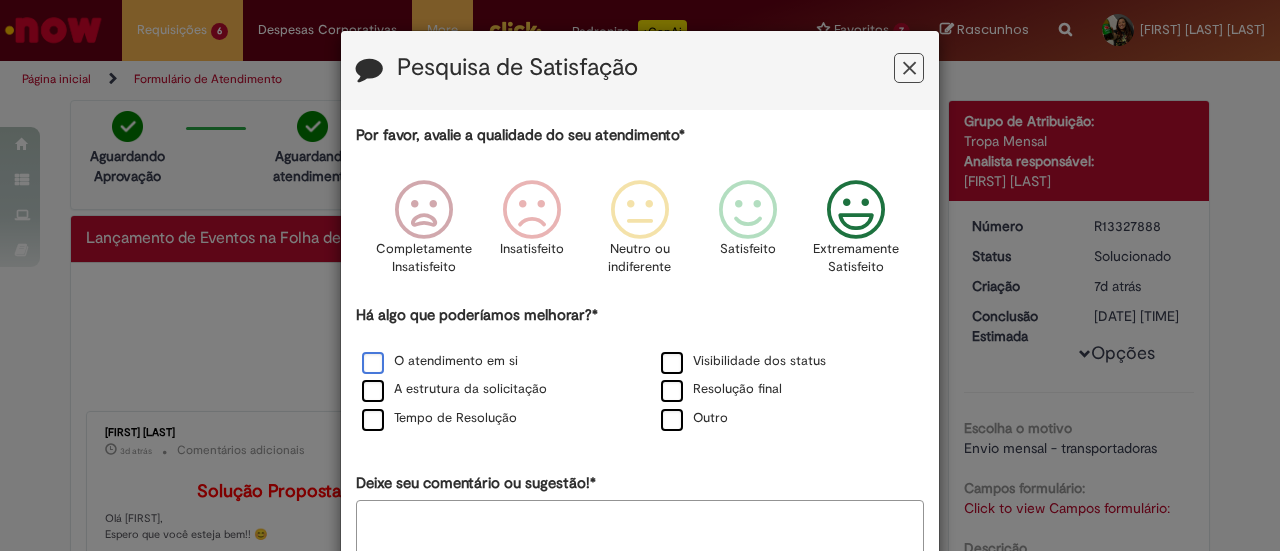 click on "O atendimento em si" at bounding box center [440, 361] 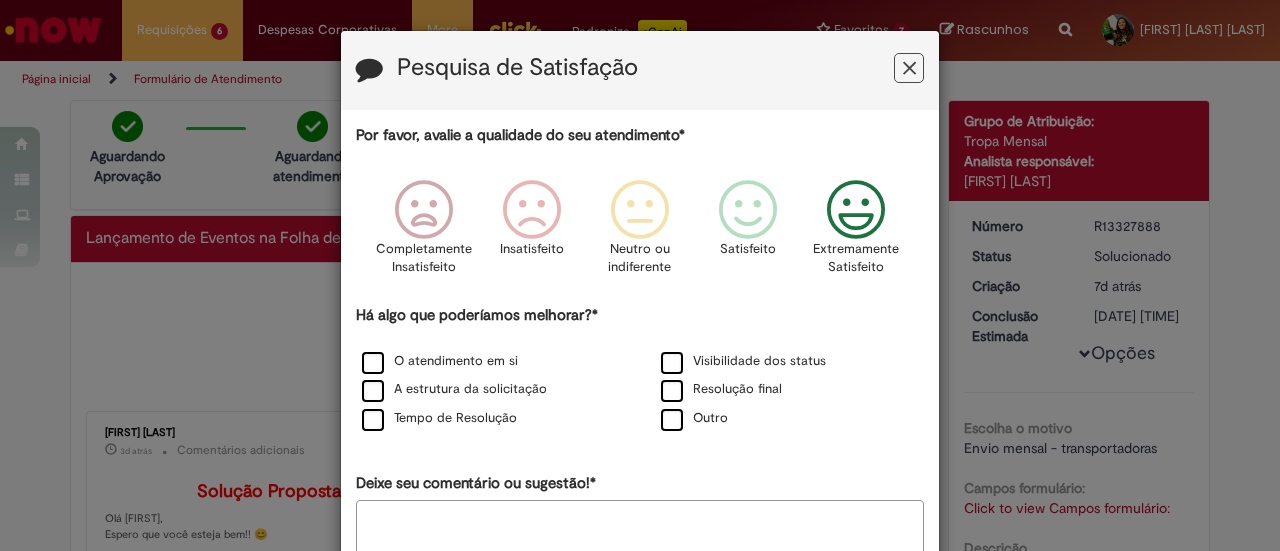 scroll, scrollTop: 119, scrollLeft: 0, axis: vertical 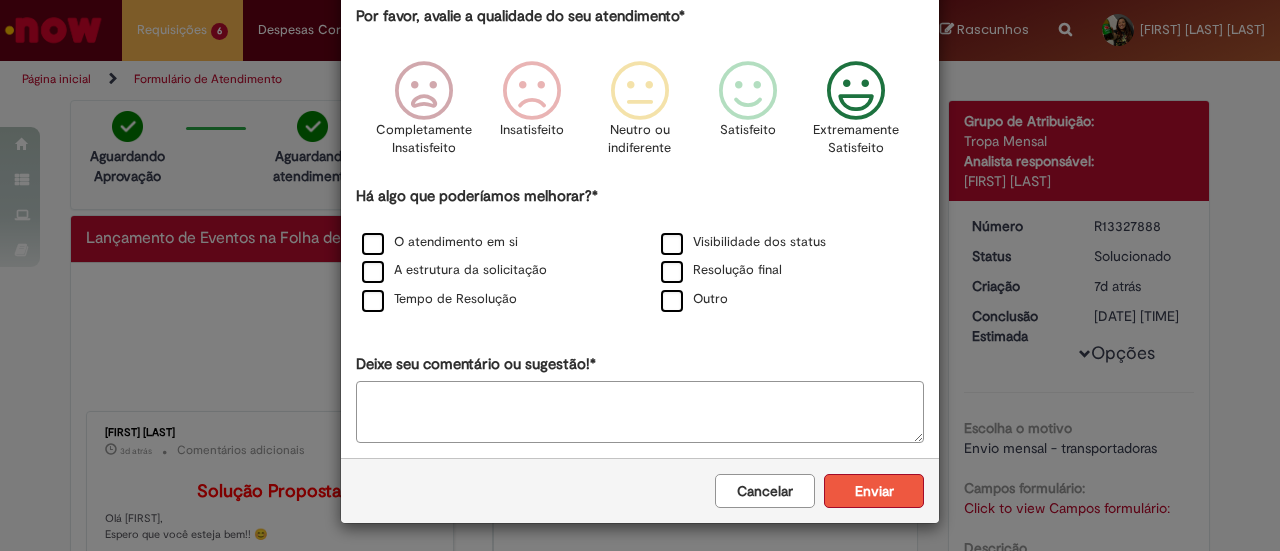 click on "Enviar" at bounding box center (874, 491) 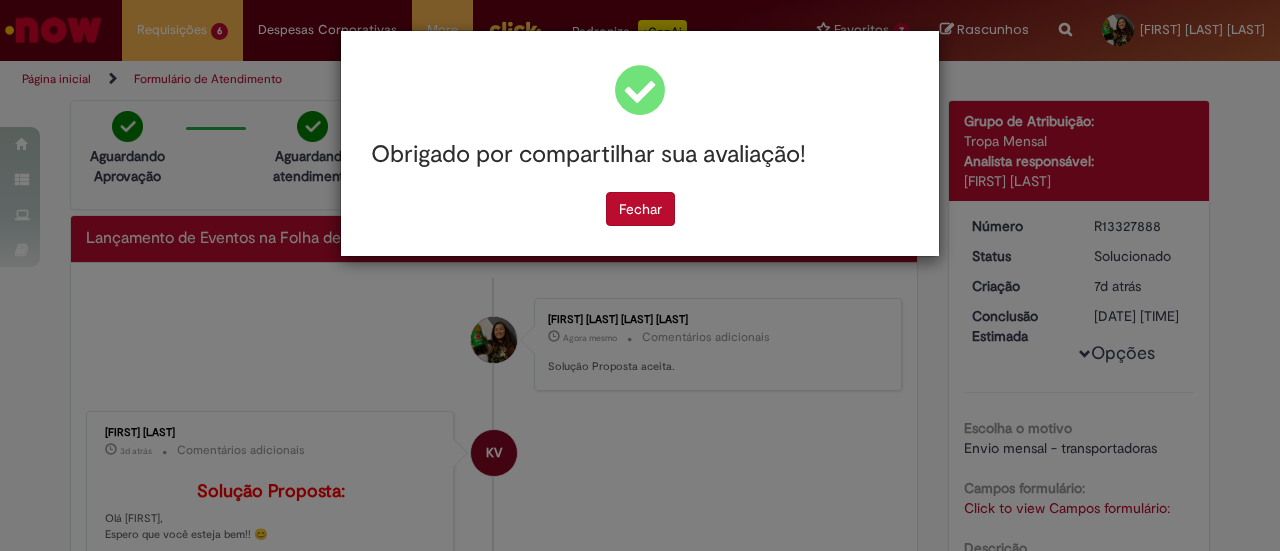 scroll, scrollTop: 0, scrollLeft: 0, axis: both 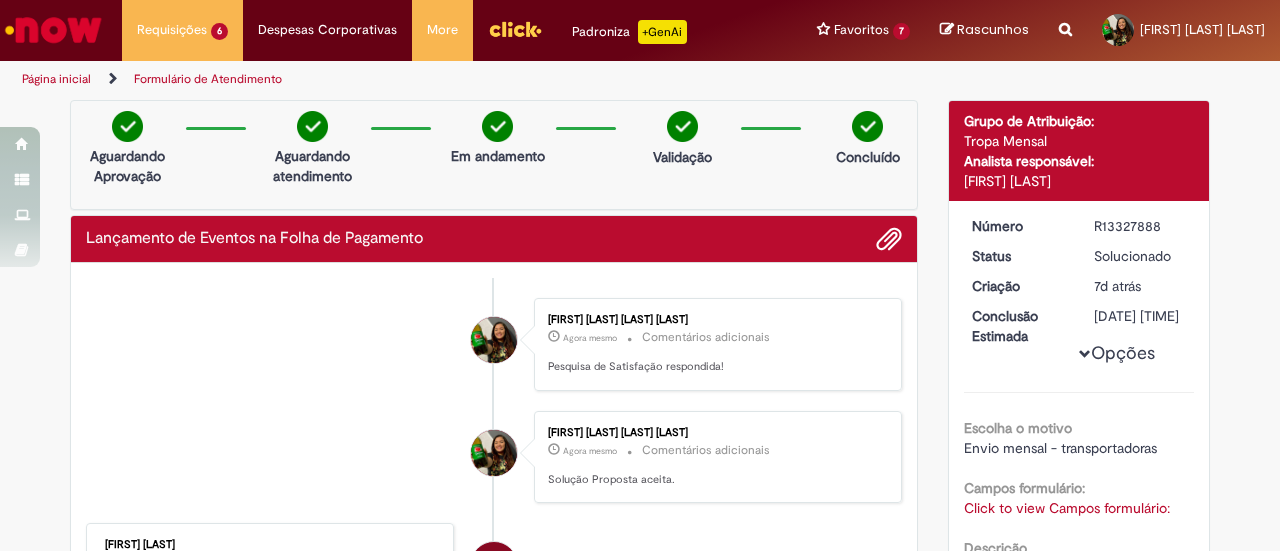 click on "Obrigado por compartilhar sua avaliação!
Fechar" at bounding box center [640, 275] 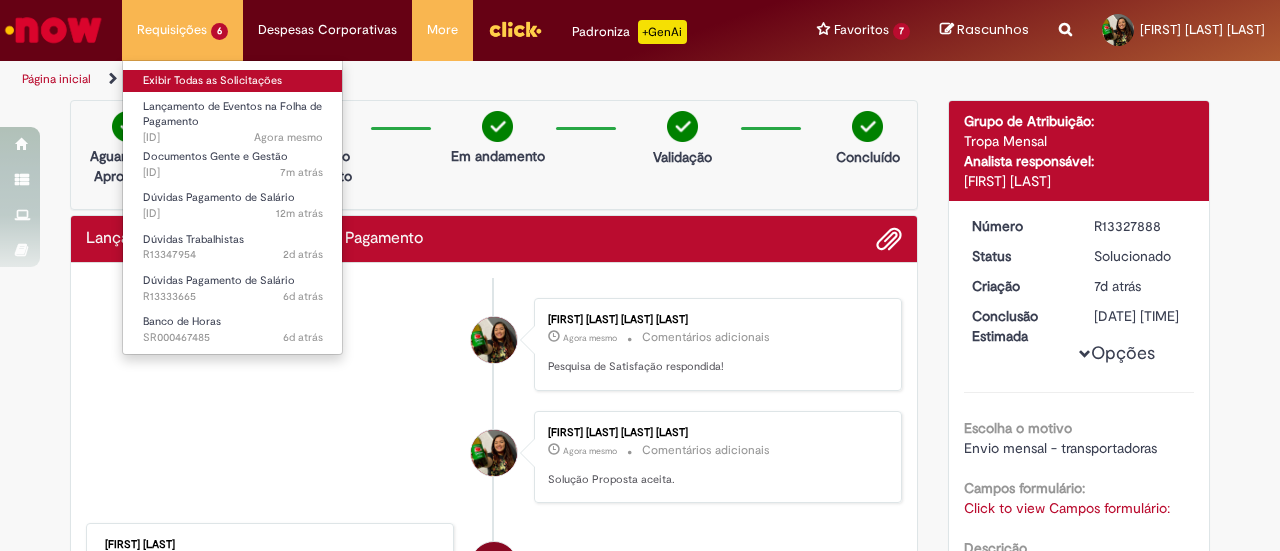click on "Exibir Todas as Solicitações" at bounding box center (233, 81) 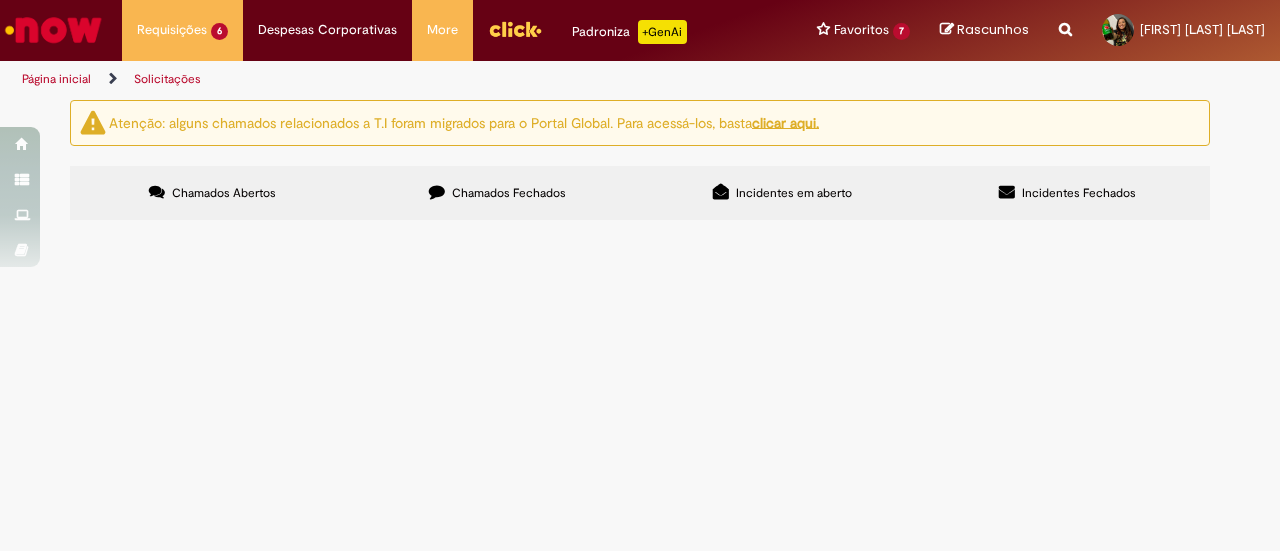 scroll, scrollTop: 272, scrollLeft: 0, axis: vertical 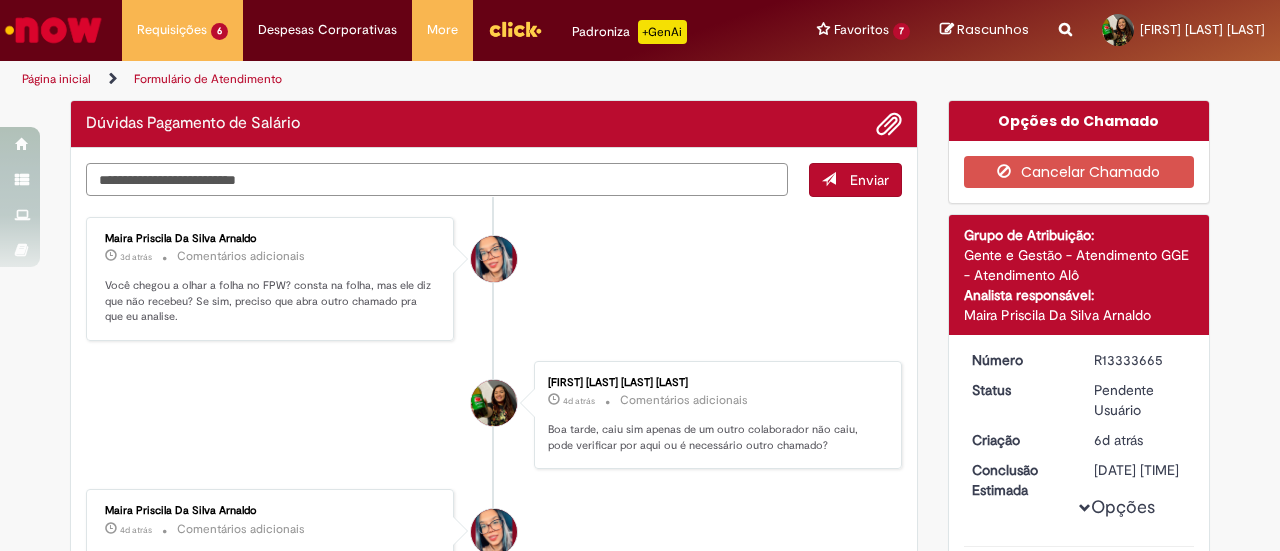 click at bounding box center (437, 179) 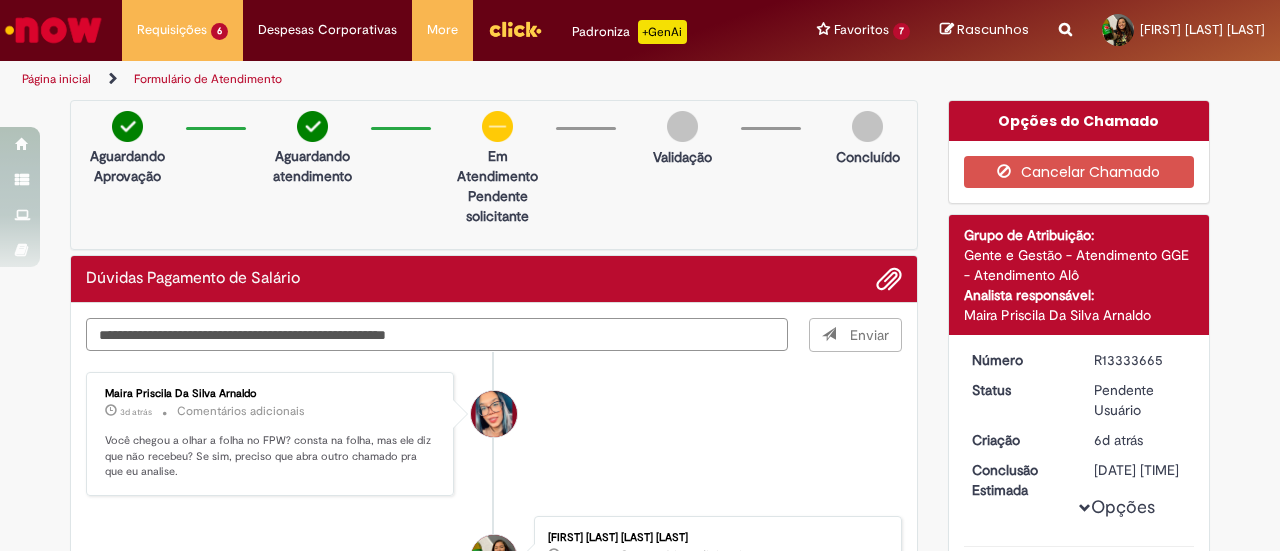 type on "**********" 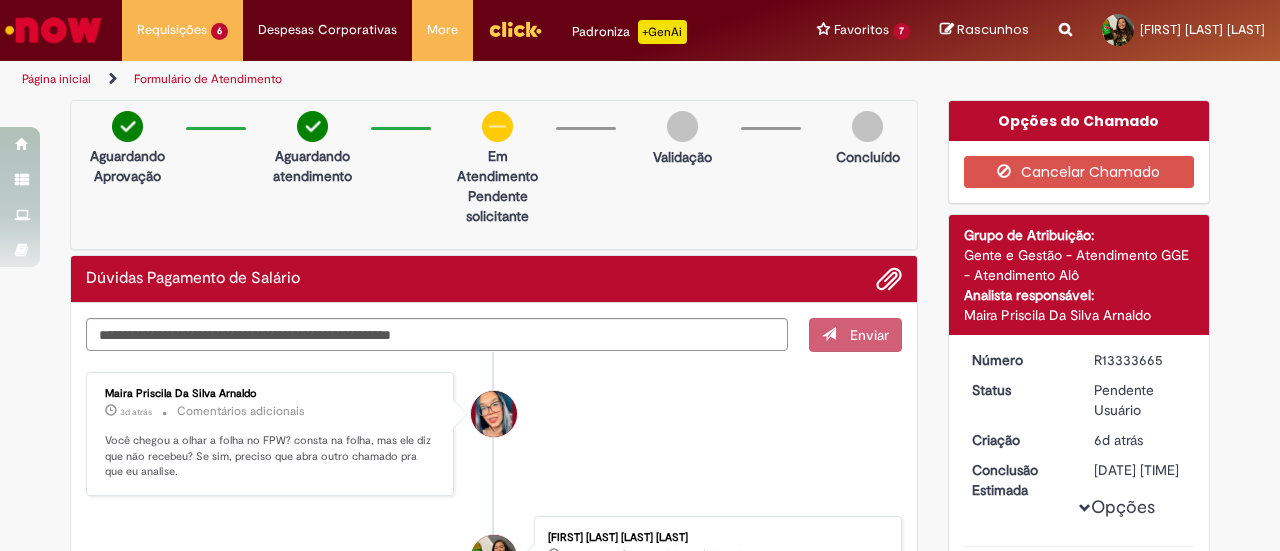 type 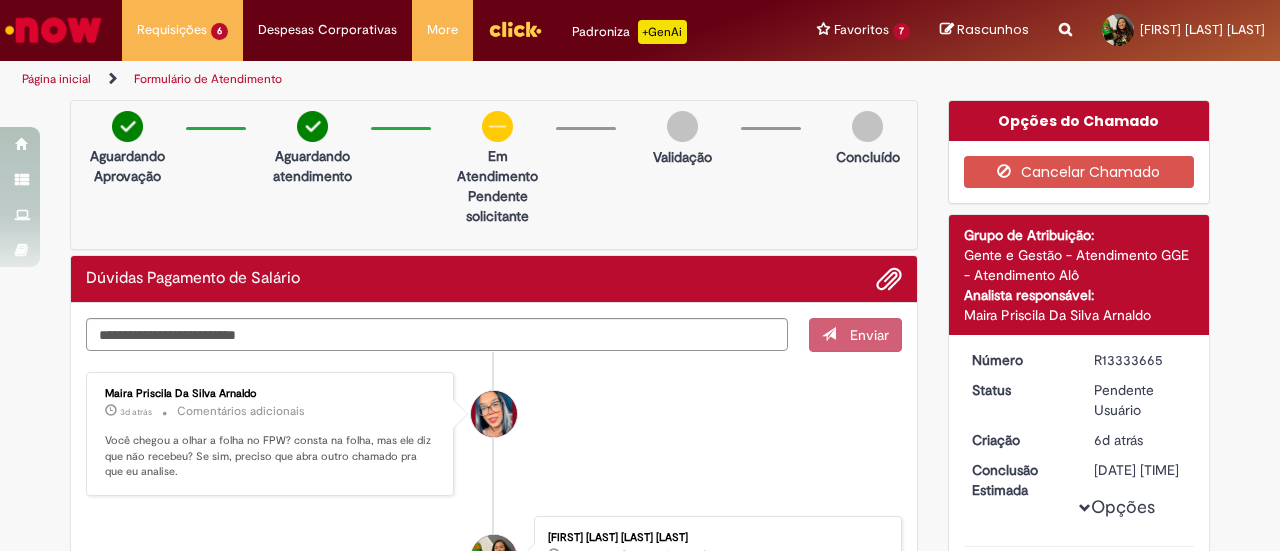 click on "Enviar" at bounding box center [855, 335] 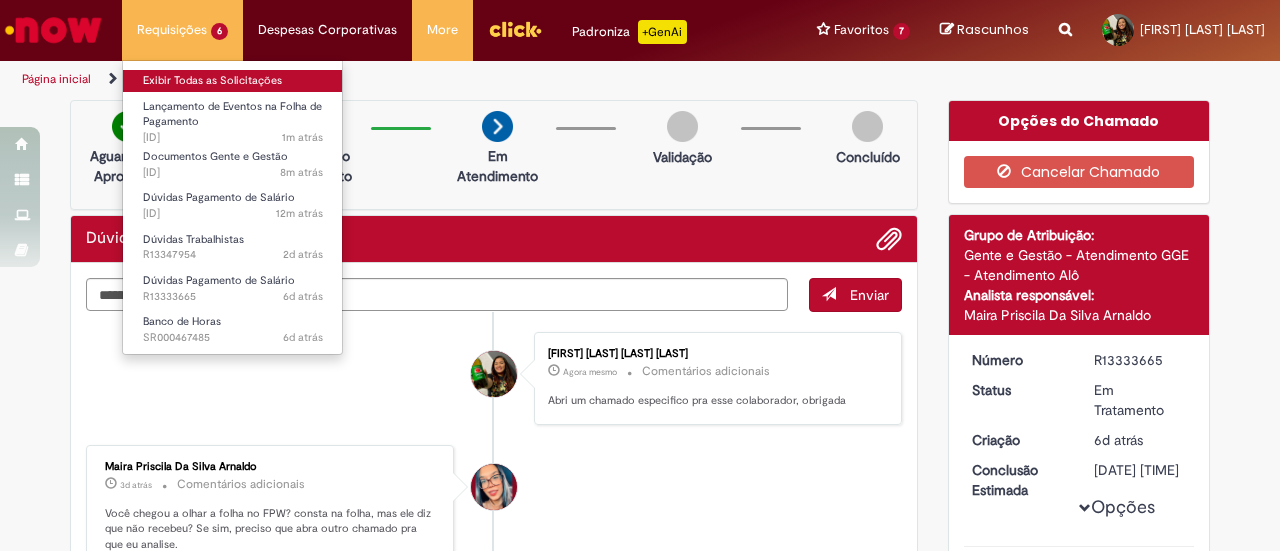 click on "Exibir Todas as Solicitações" at bounding box center [233, 81] 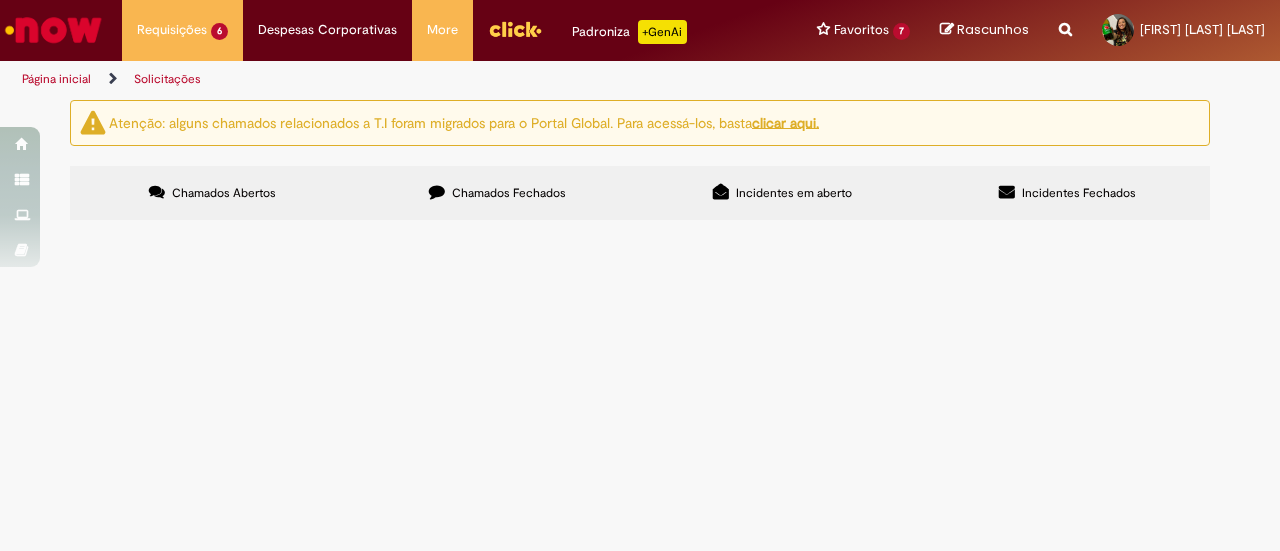 scroll, scrollTop: 228, scrollLeft: 0, axis: vertical 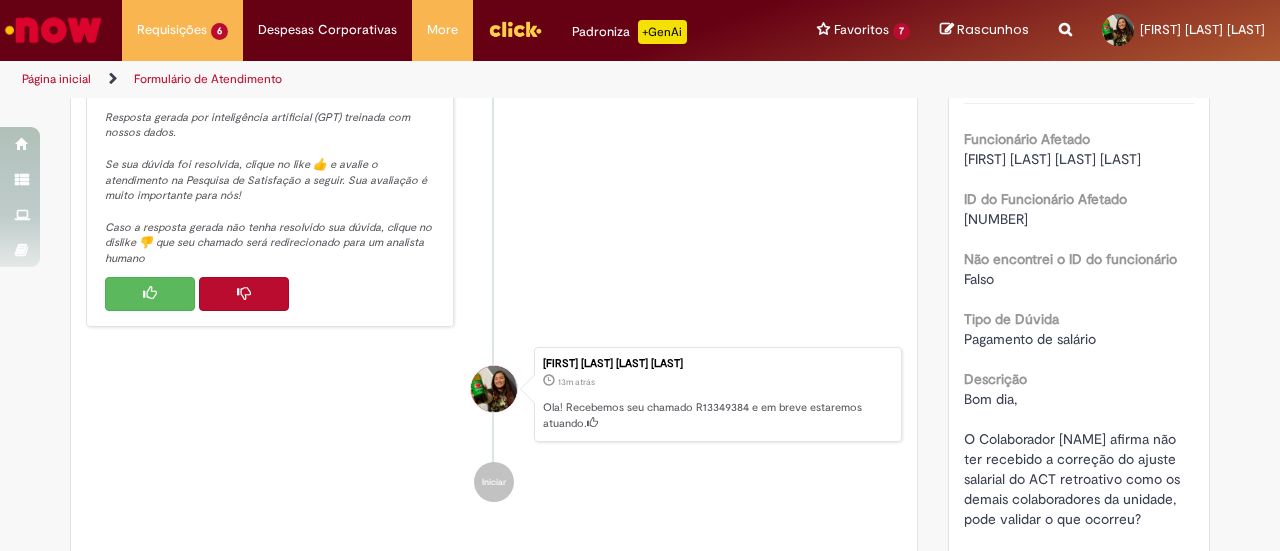 click at bounding box center [244, 294] 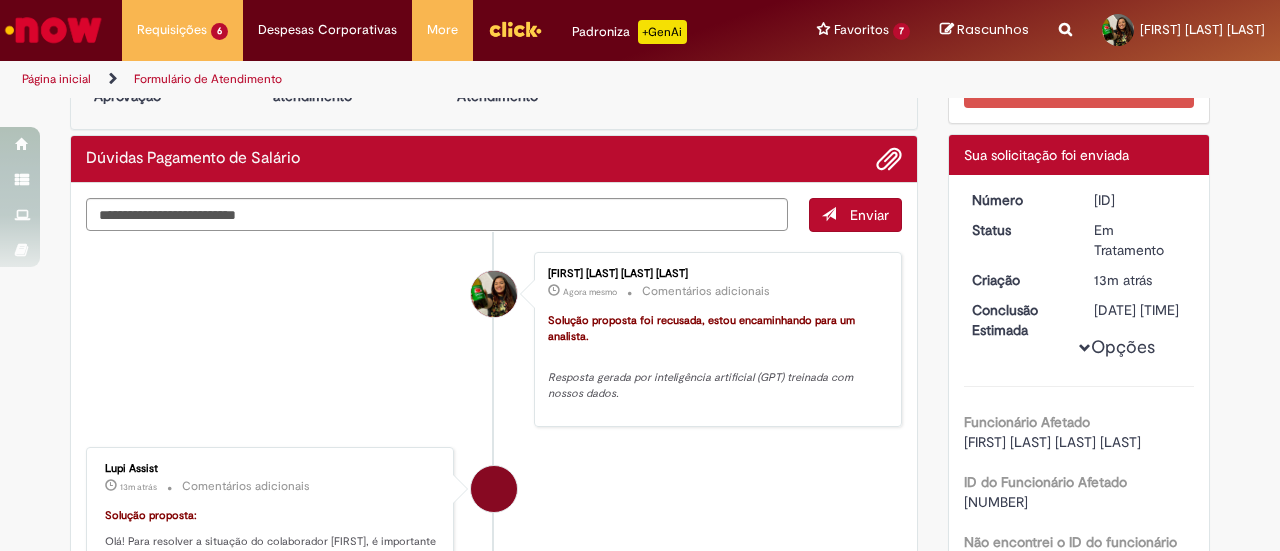 scroll, scrollTop: 0, scrollLeft: 0, axis: both 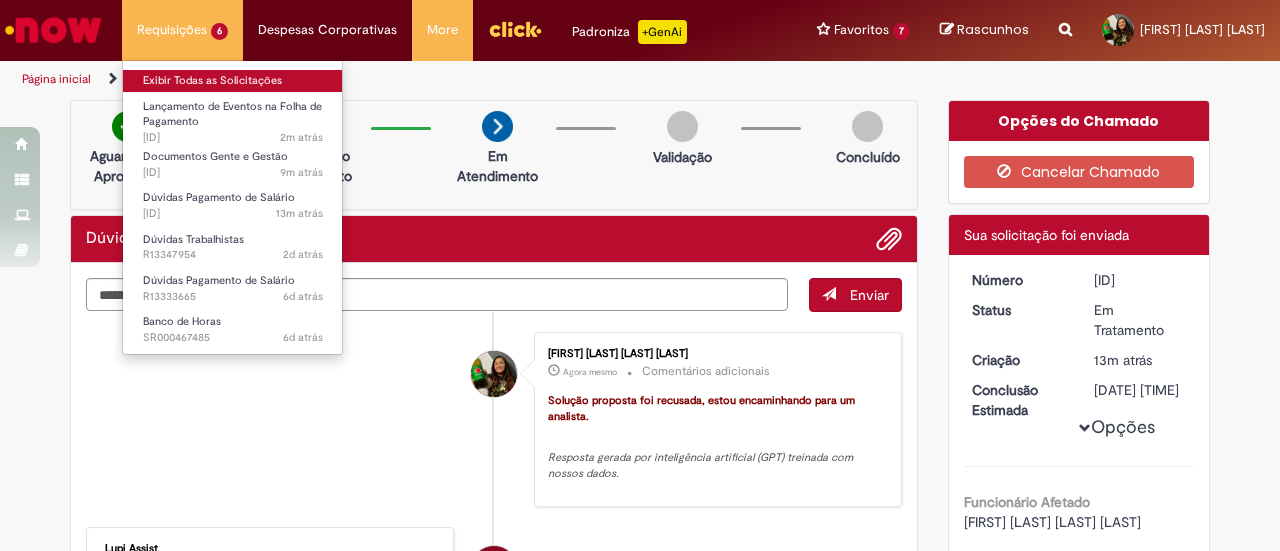 click on "Exibir Todas as Solicitações" at bounding box center [233, 81] 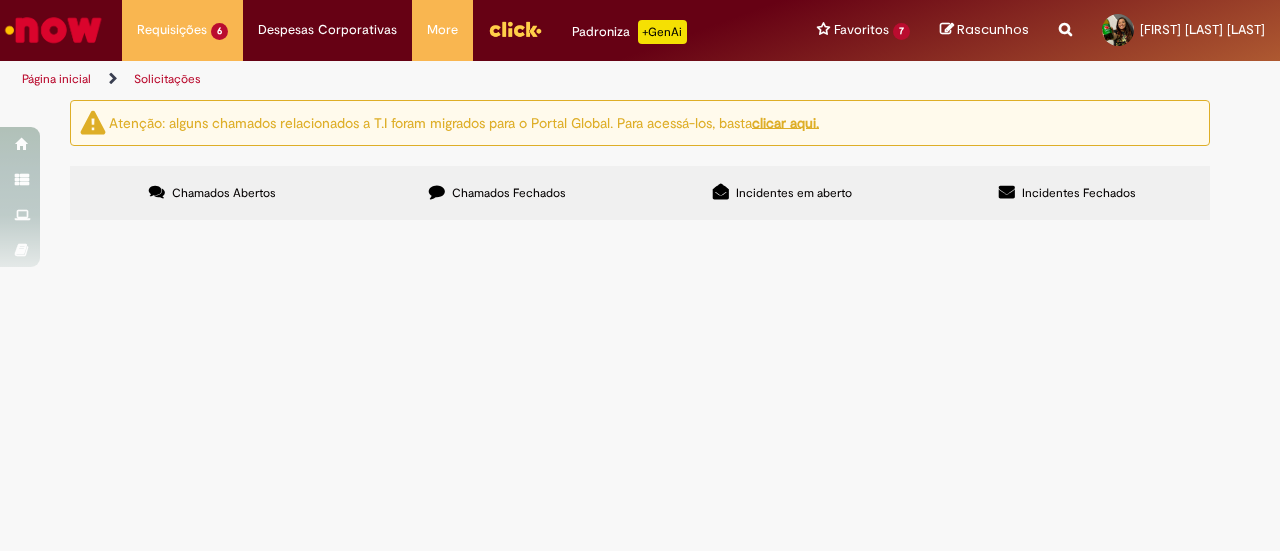scroll, scrollTop: 272, scrollLeft: 0, axis: vertical 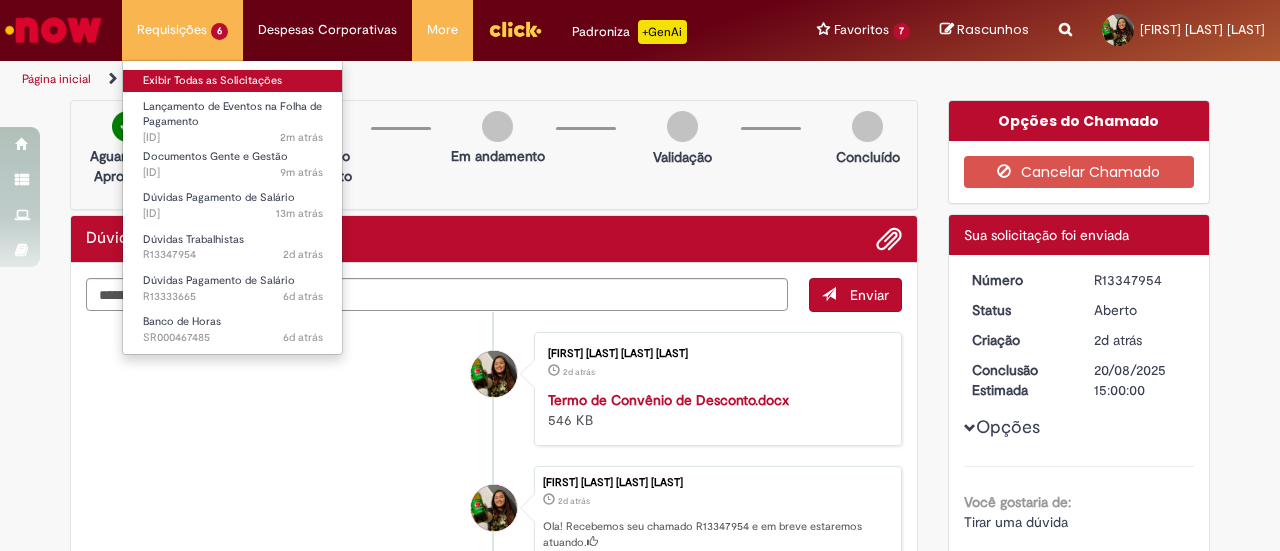 click on "Exibir Todas as Solicitações" at bounding box center [233, 81] 